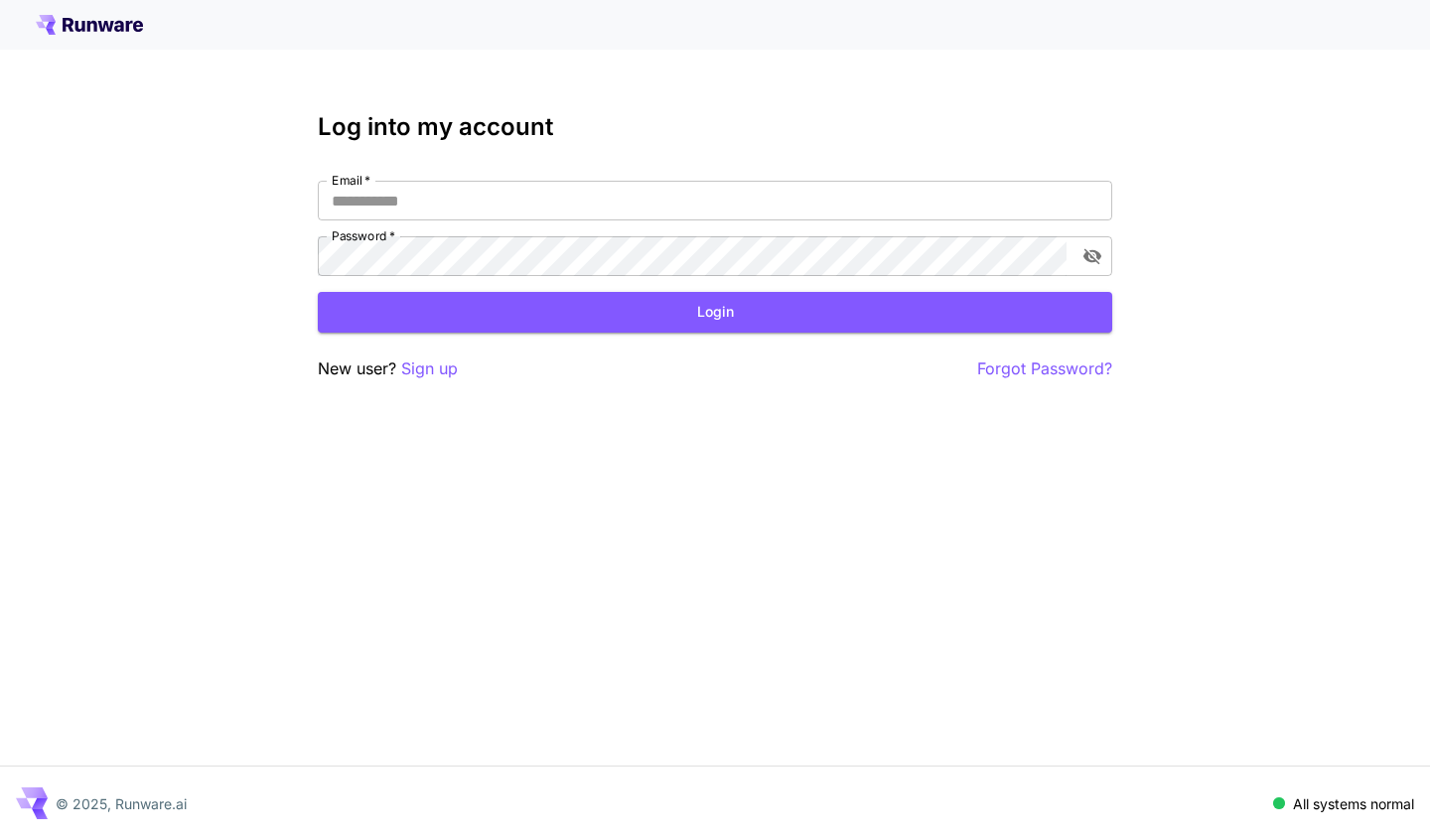 scroll, scrollTop: 0, scrollLeft: 0, axis: both 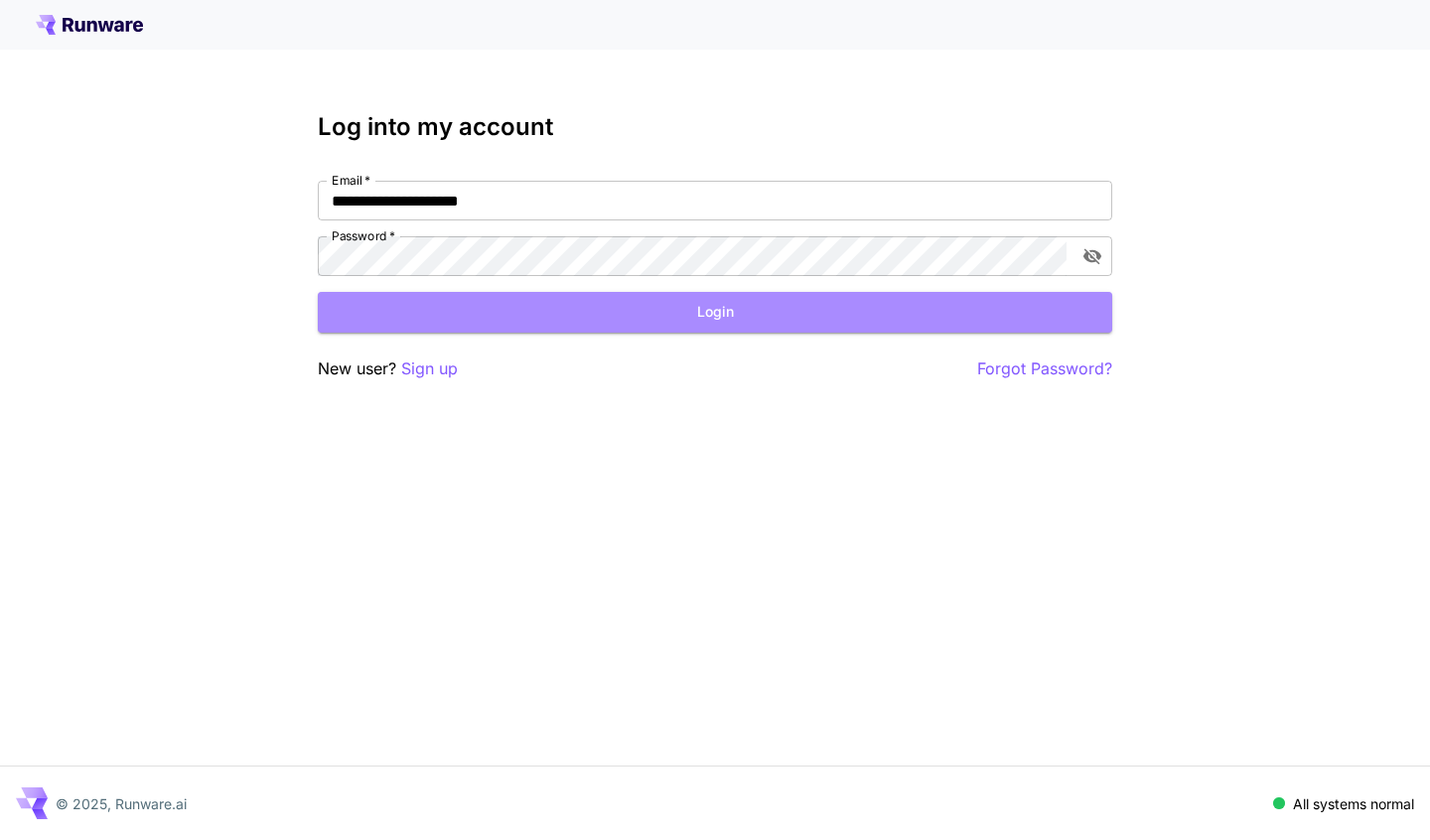 click on "Login" at bounding box center (715, 312) 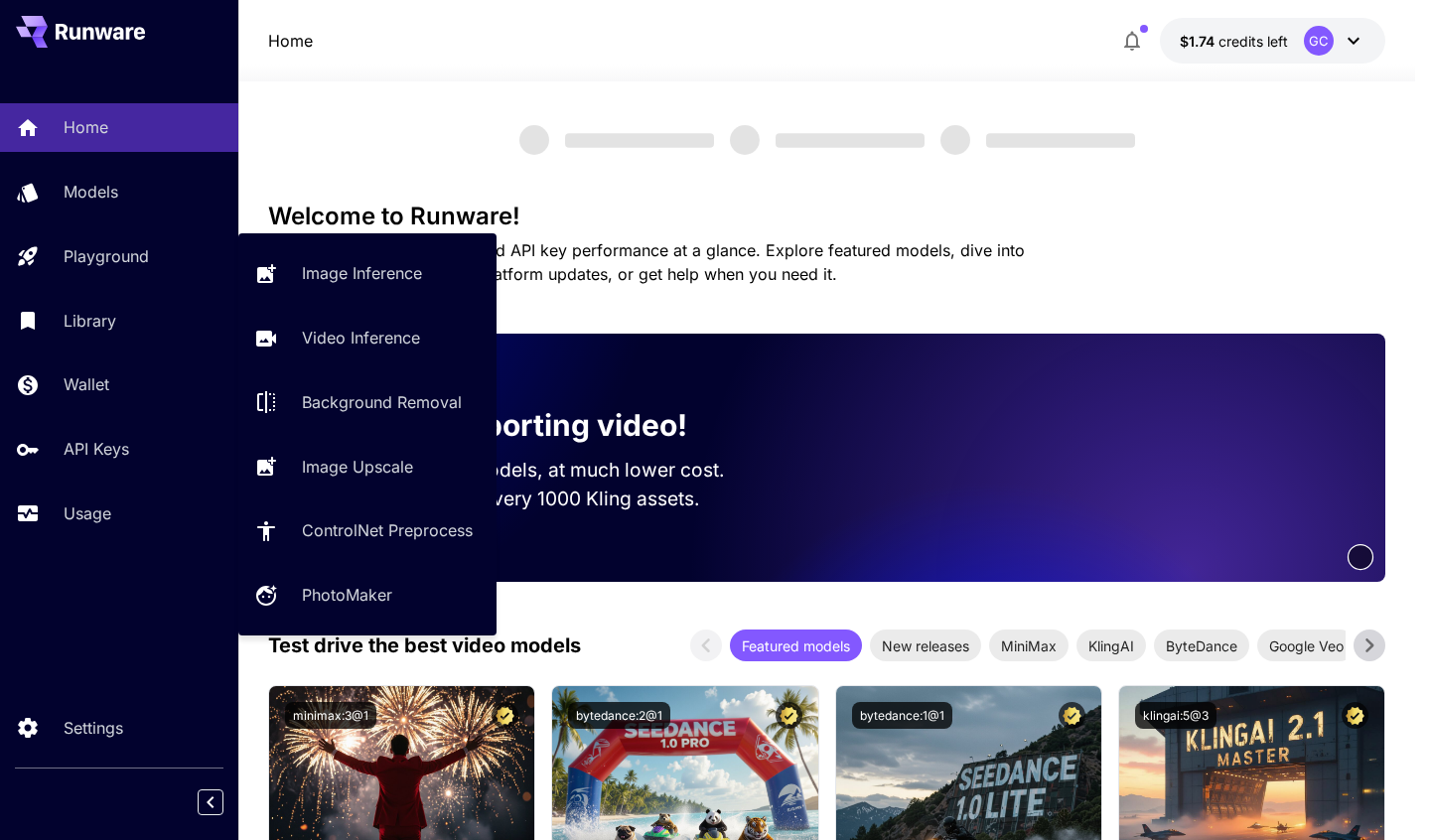 click on "Image Inference" at bounding box center [361, 273] 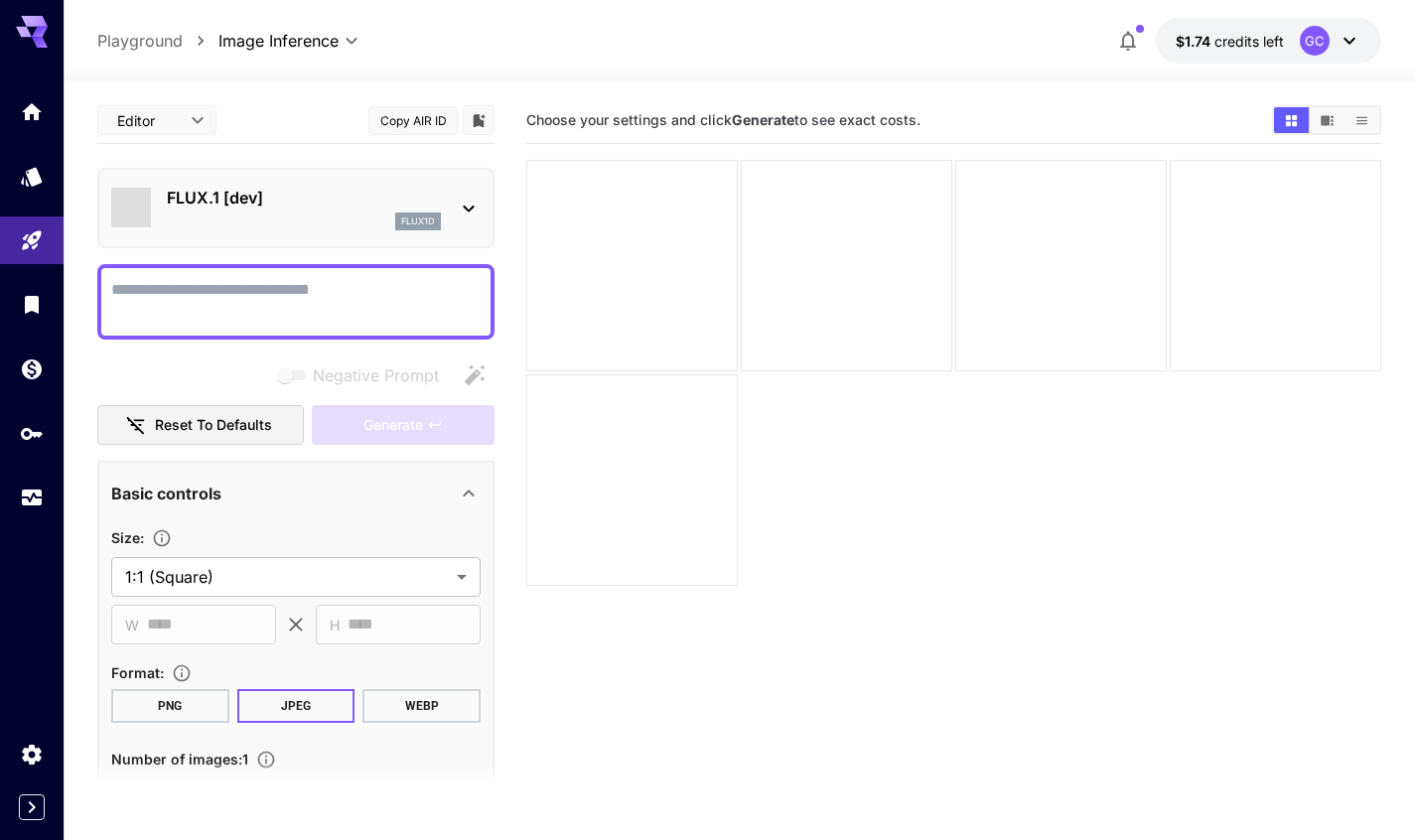 type on "**********" 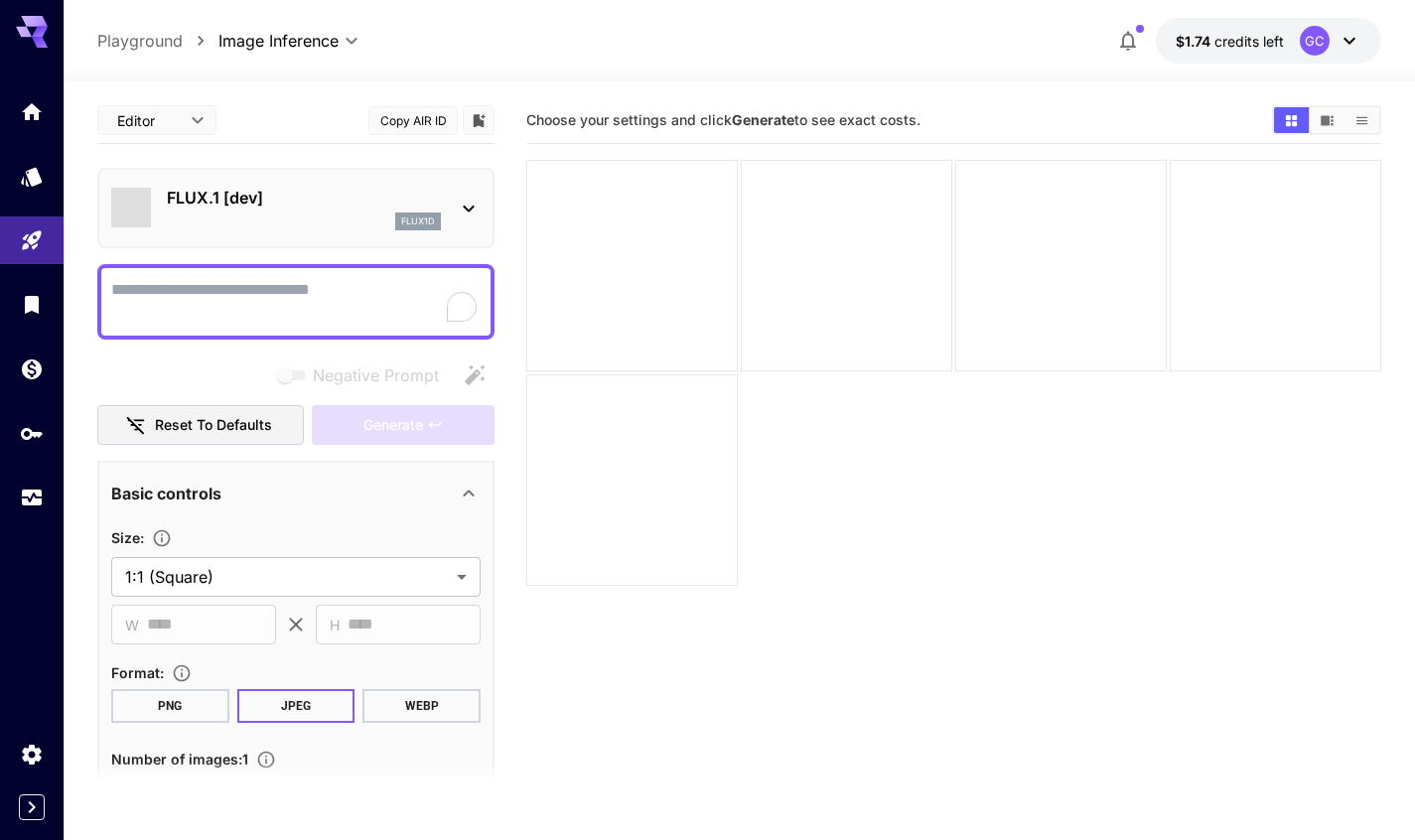 click on "Negative Prompt" at bounding box center (296, 302) 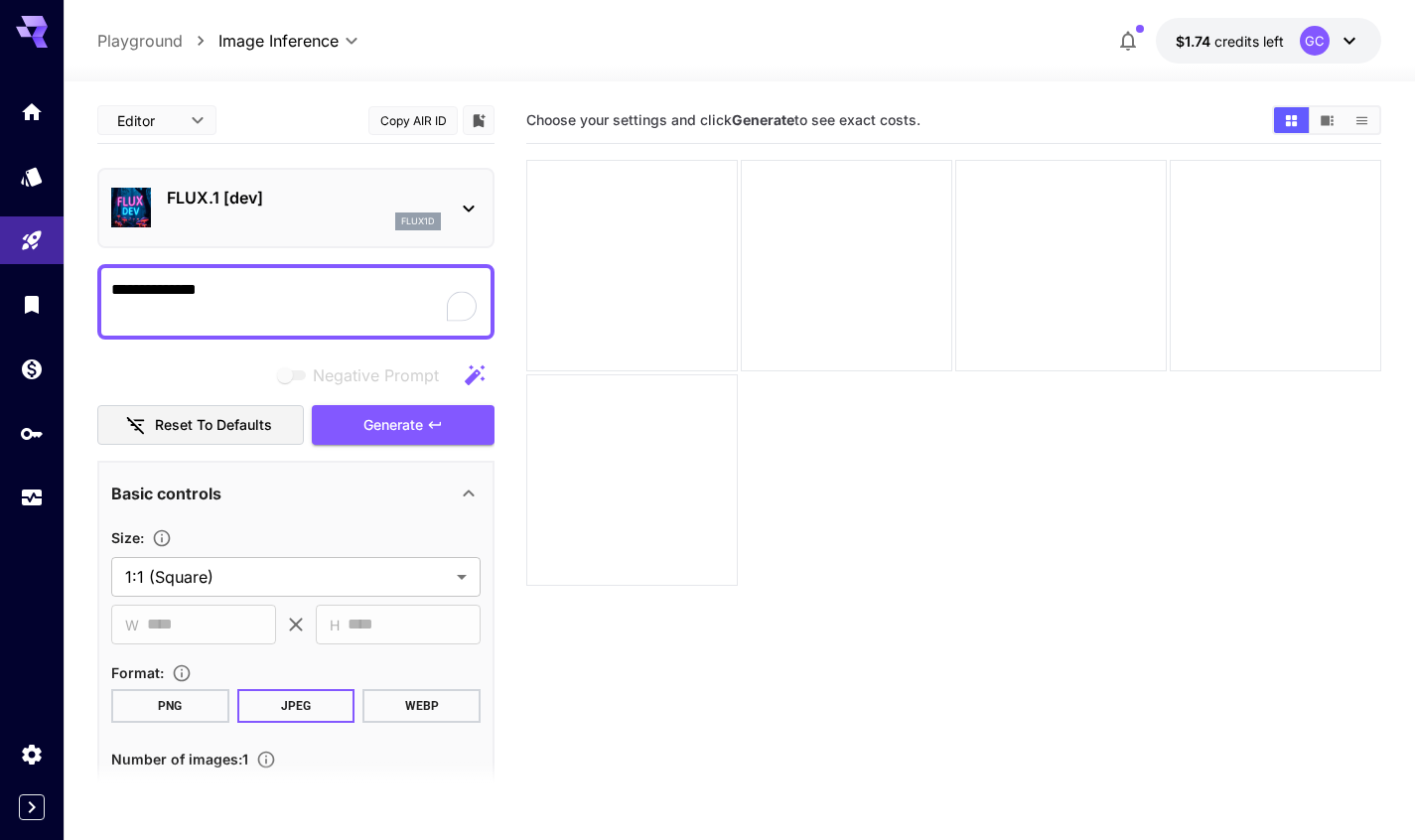 type on "**********" 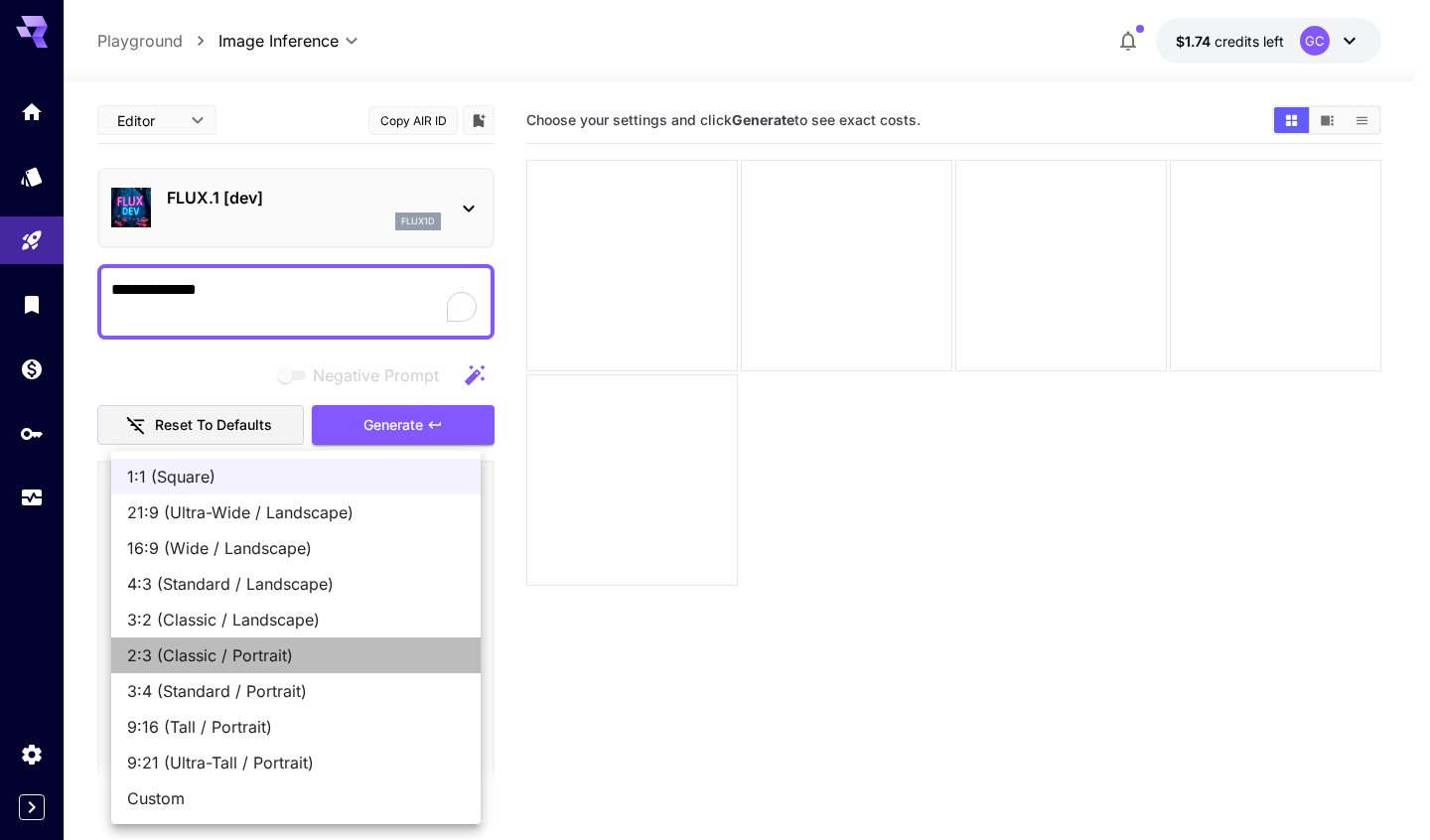 click on "2:3 (Classic / Portrait)" at bounding box center [296, 655] 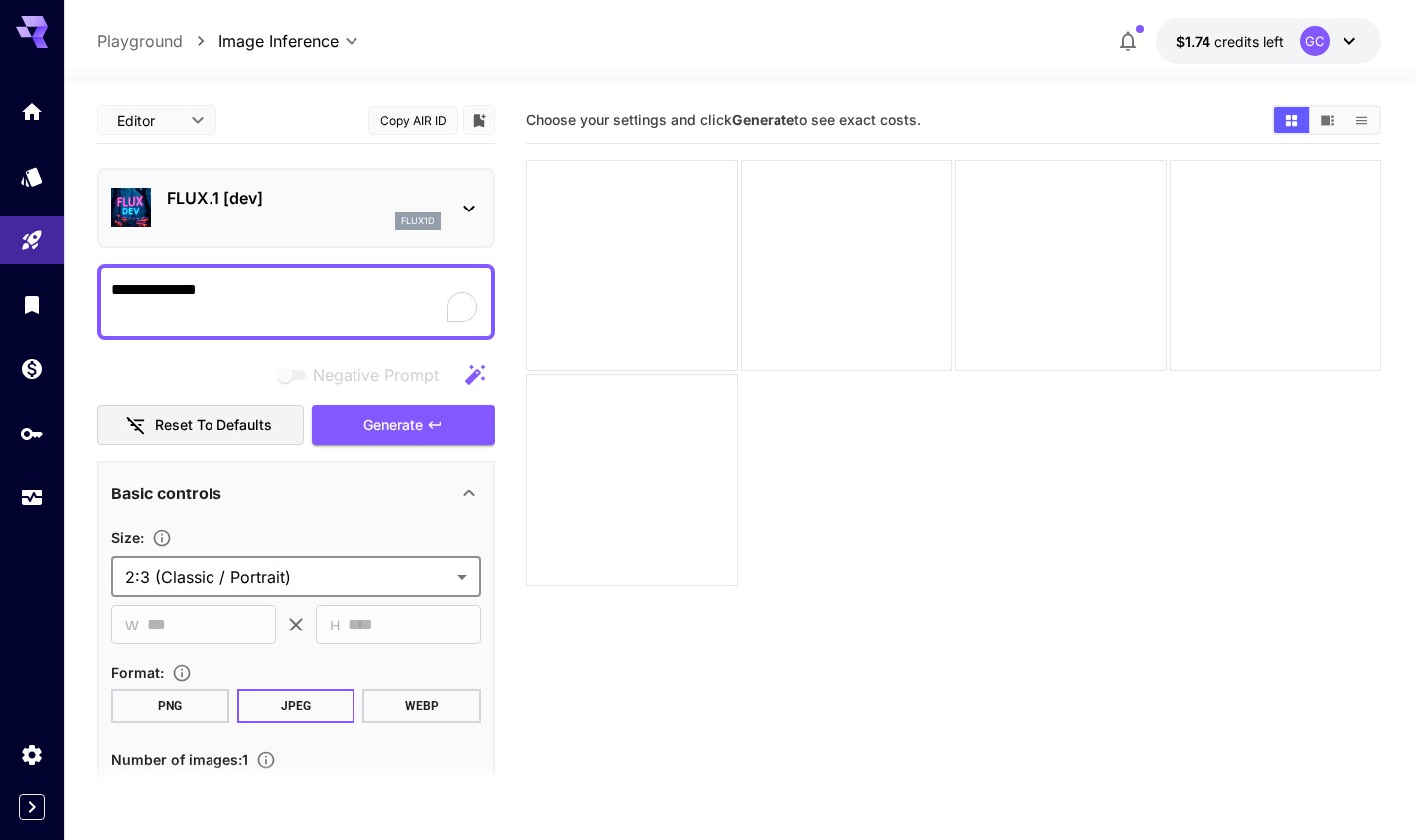 click on "PNG" at bounding box center [170, 706] 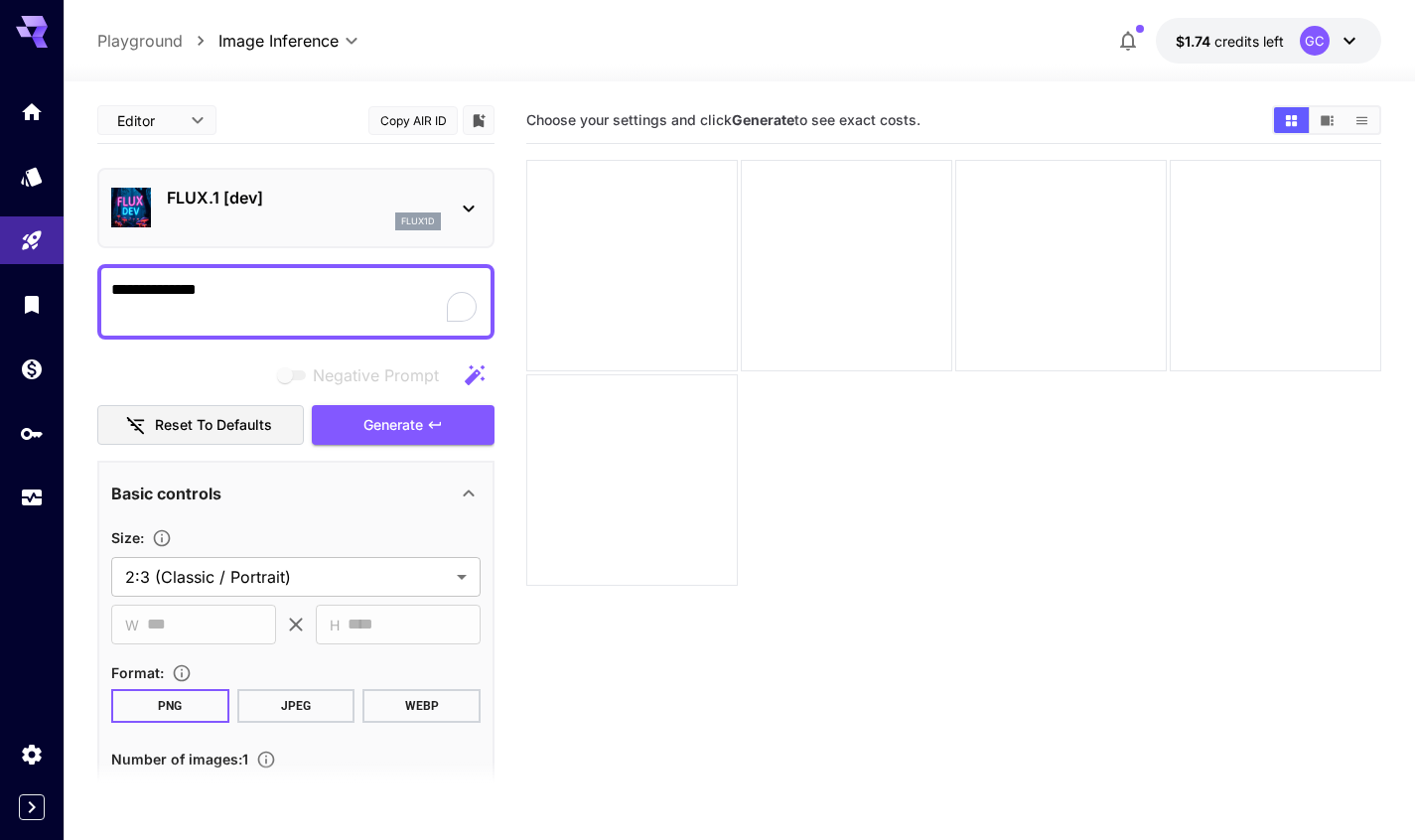 click on "WEBP" at bounding box center (421, 706) 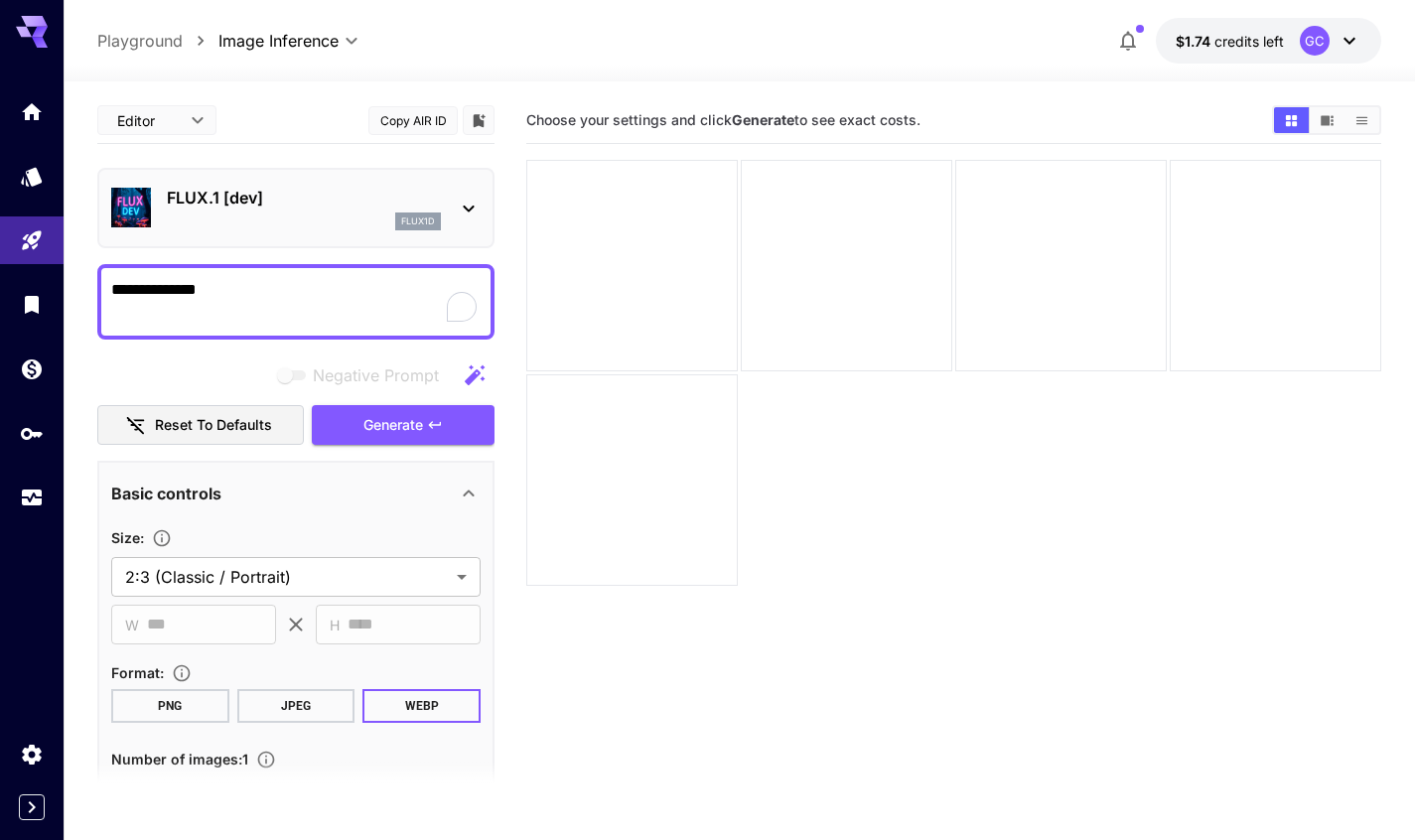 click on "Generate" at bounding box center (393, 425) 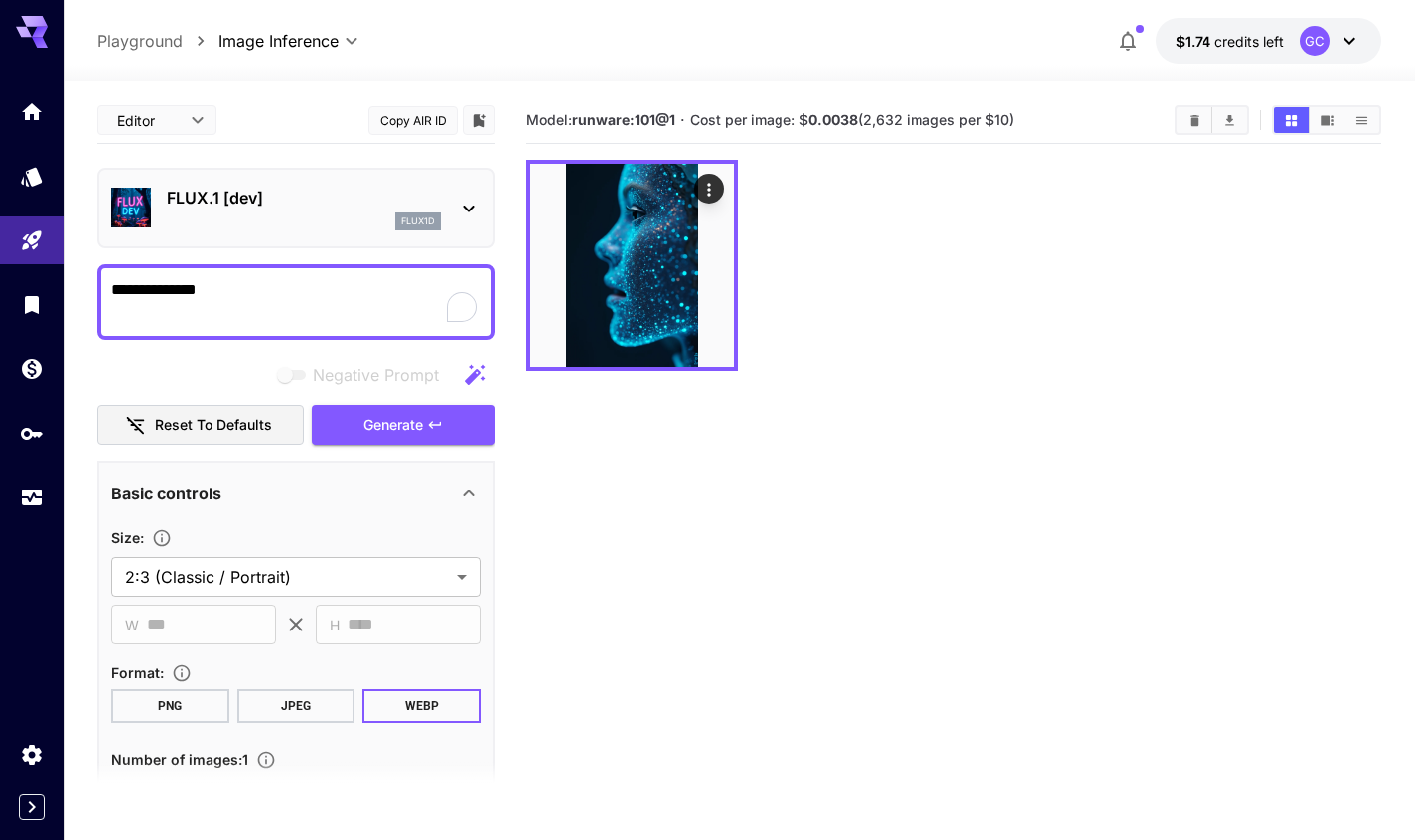 click on "**********" at bounding box center (296, 302) 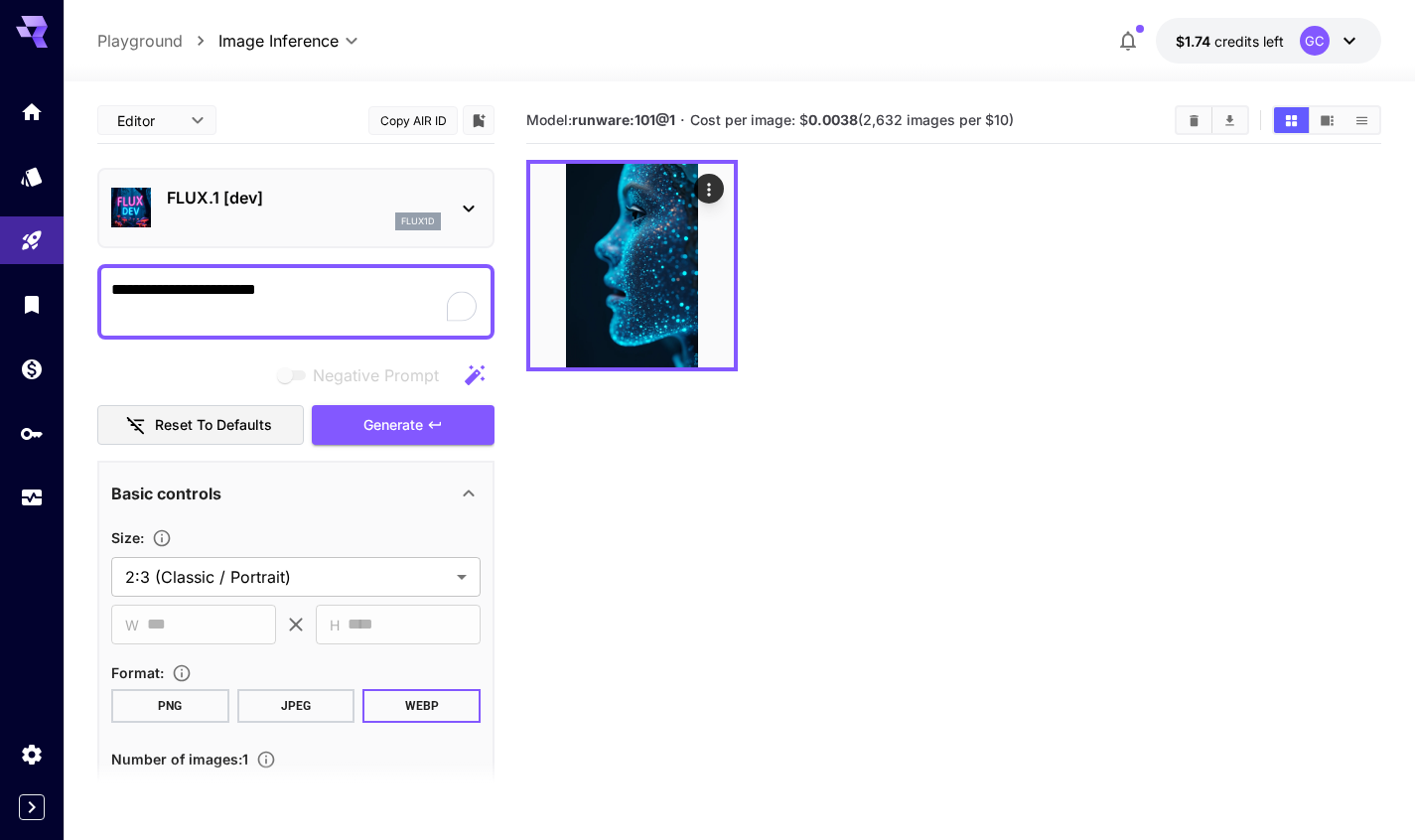 click on "Generate" at bounding box center (393, 425) 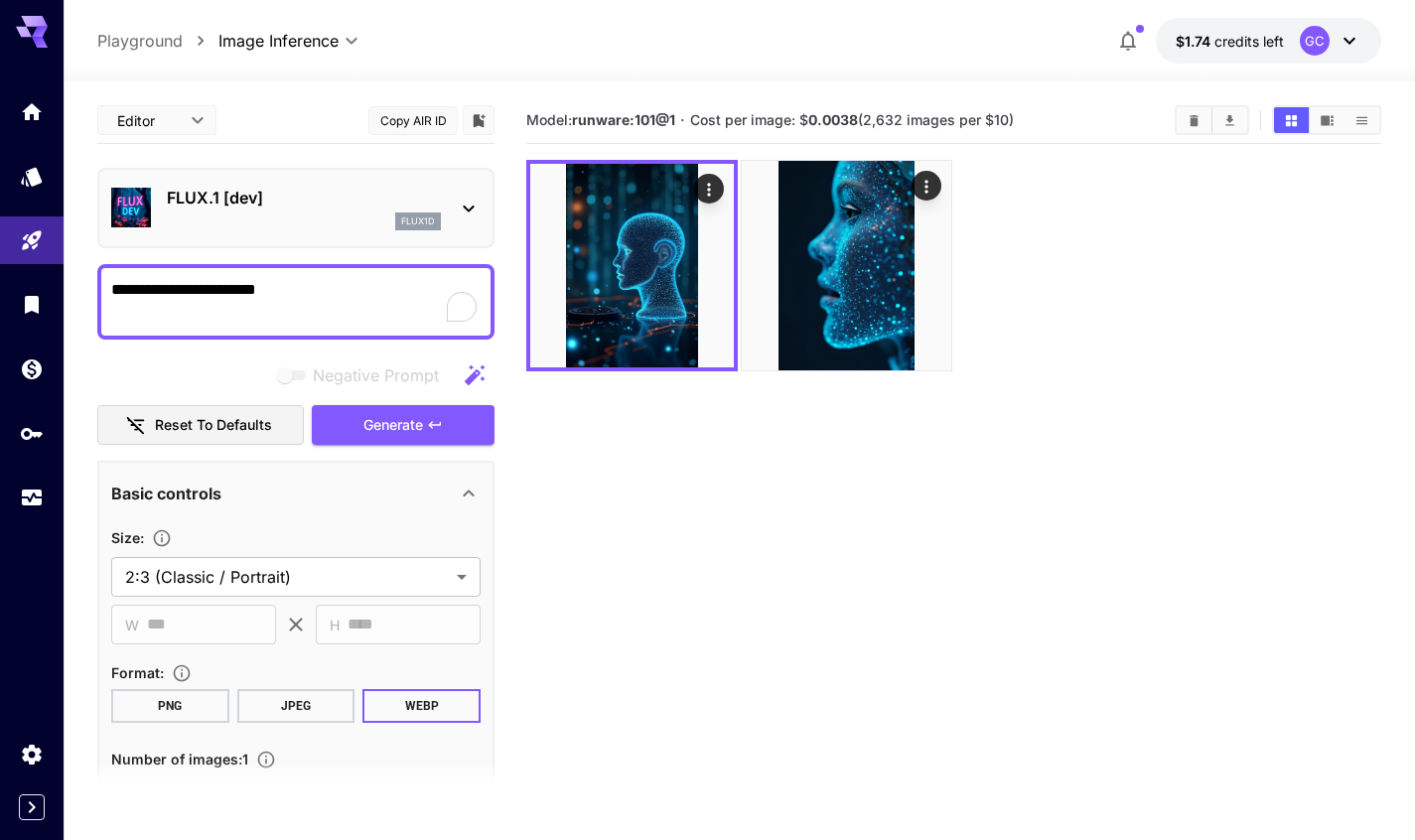 click on "**********" at bounding box center (296, 302) 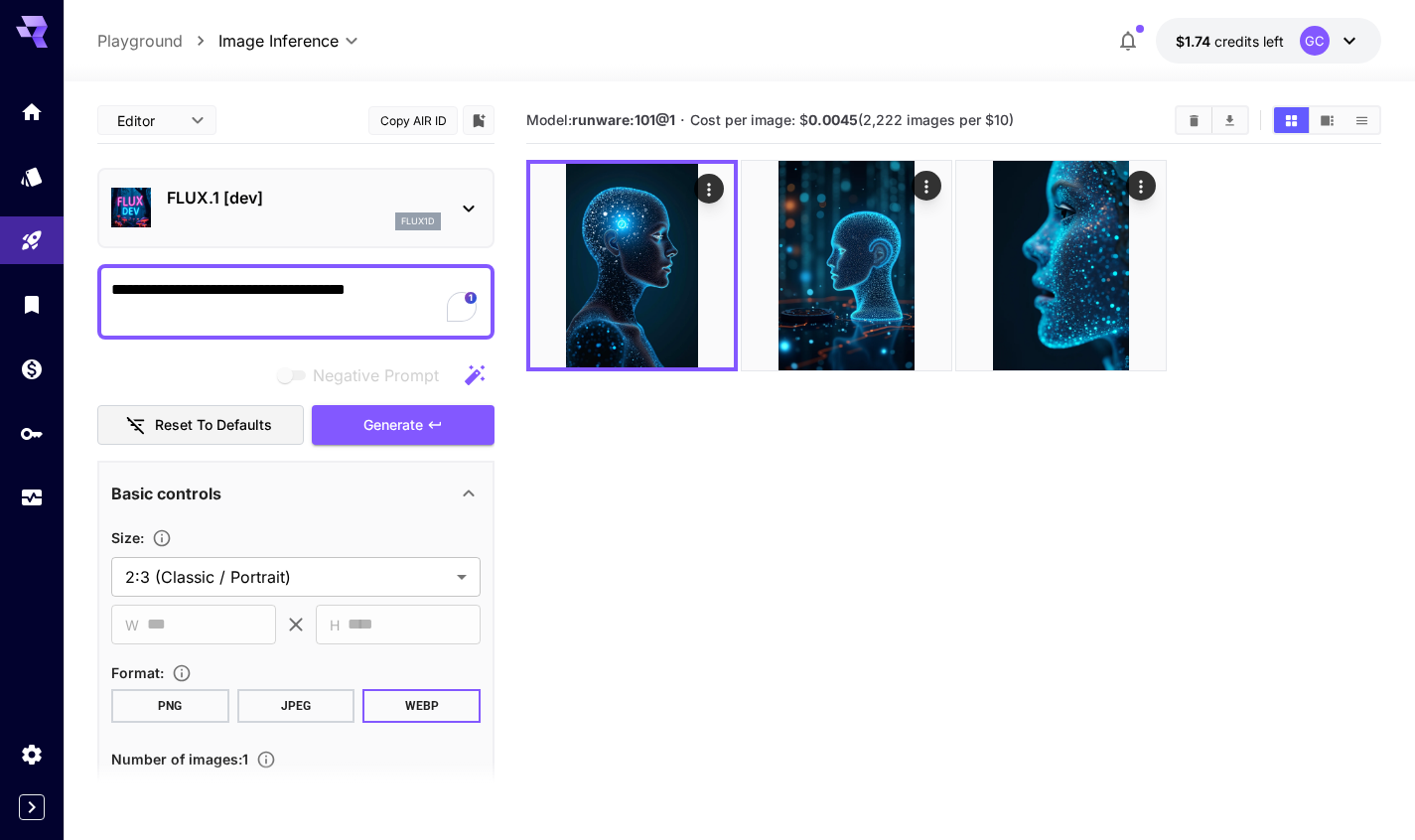 type on "**********" 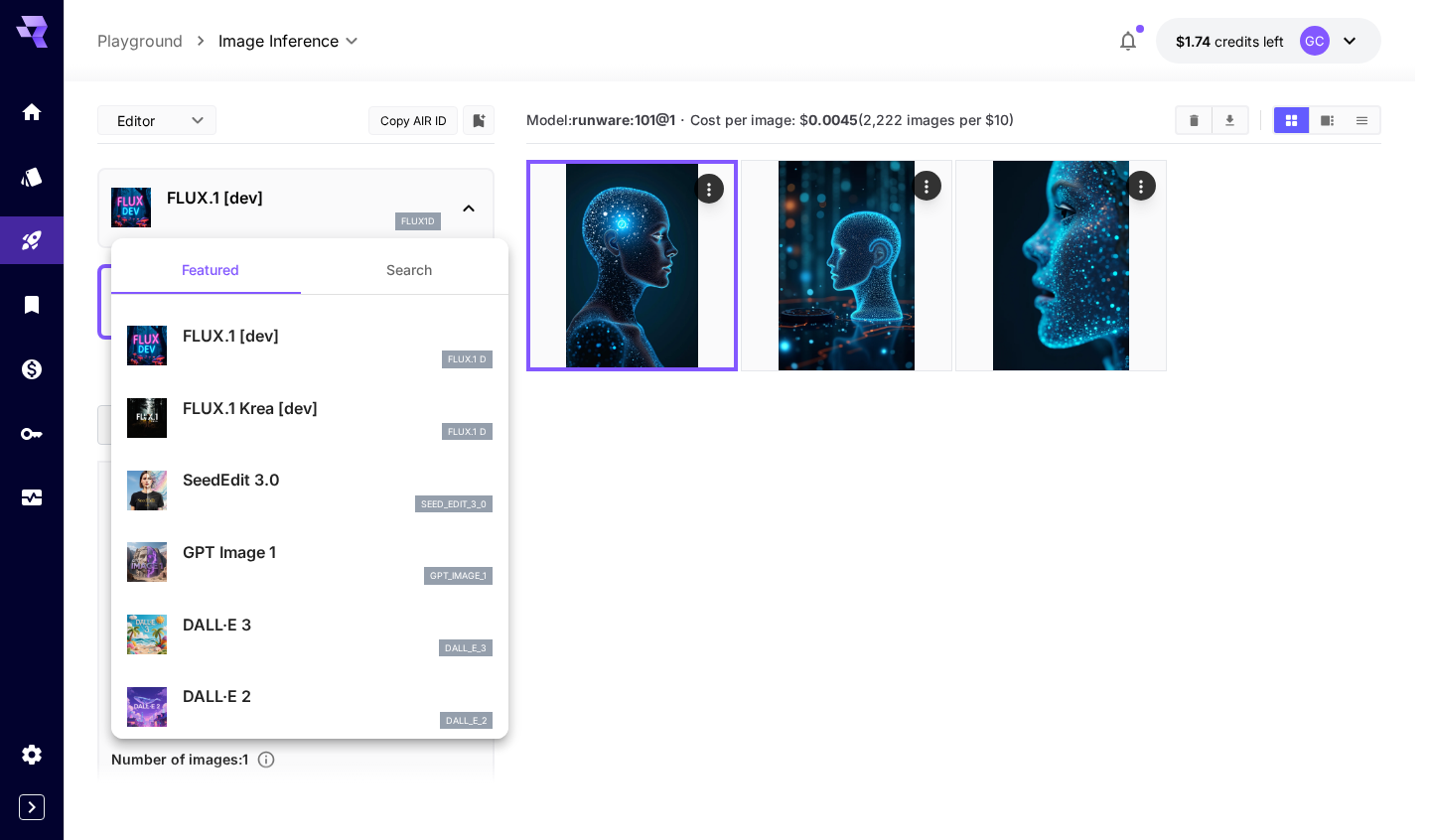 click on "SeedEdit 3.0" at bounding box center [338, 480] 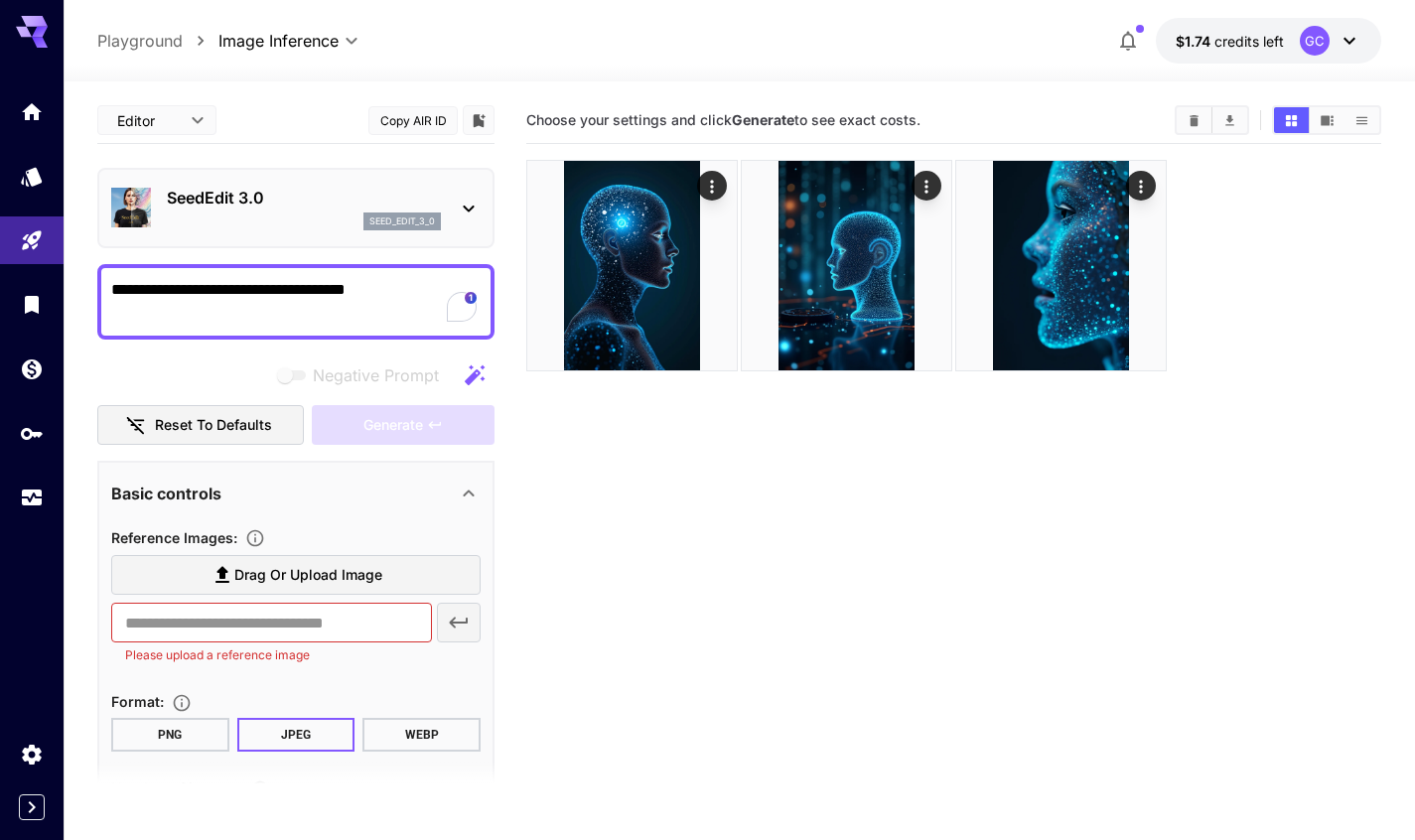 click on "**********" at bounding box center [296, 302] 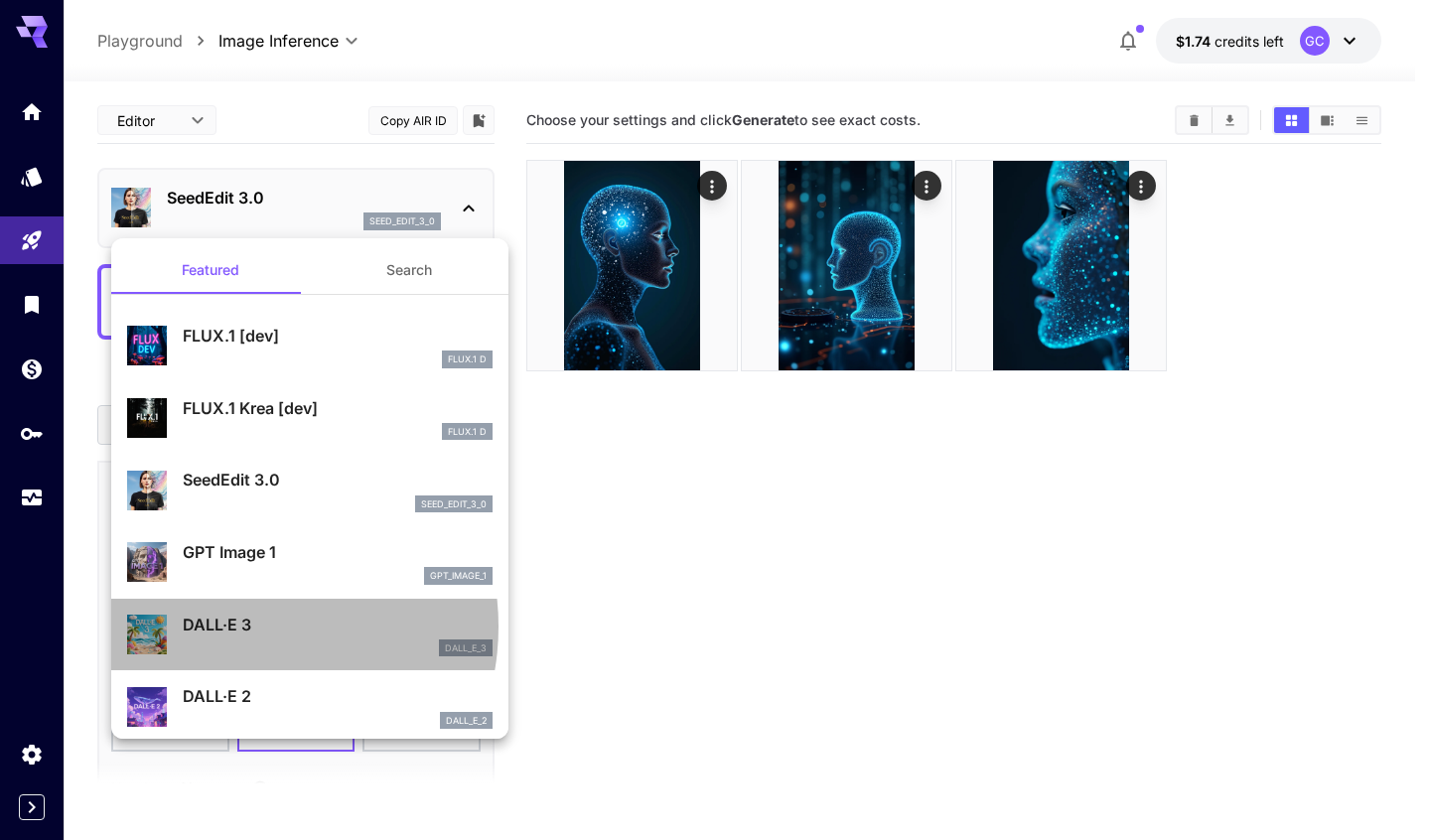 click on "DALL·E 3" at bounding box center (338, 625) 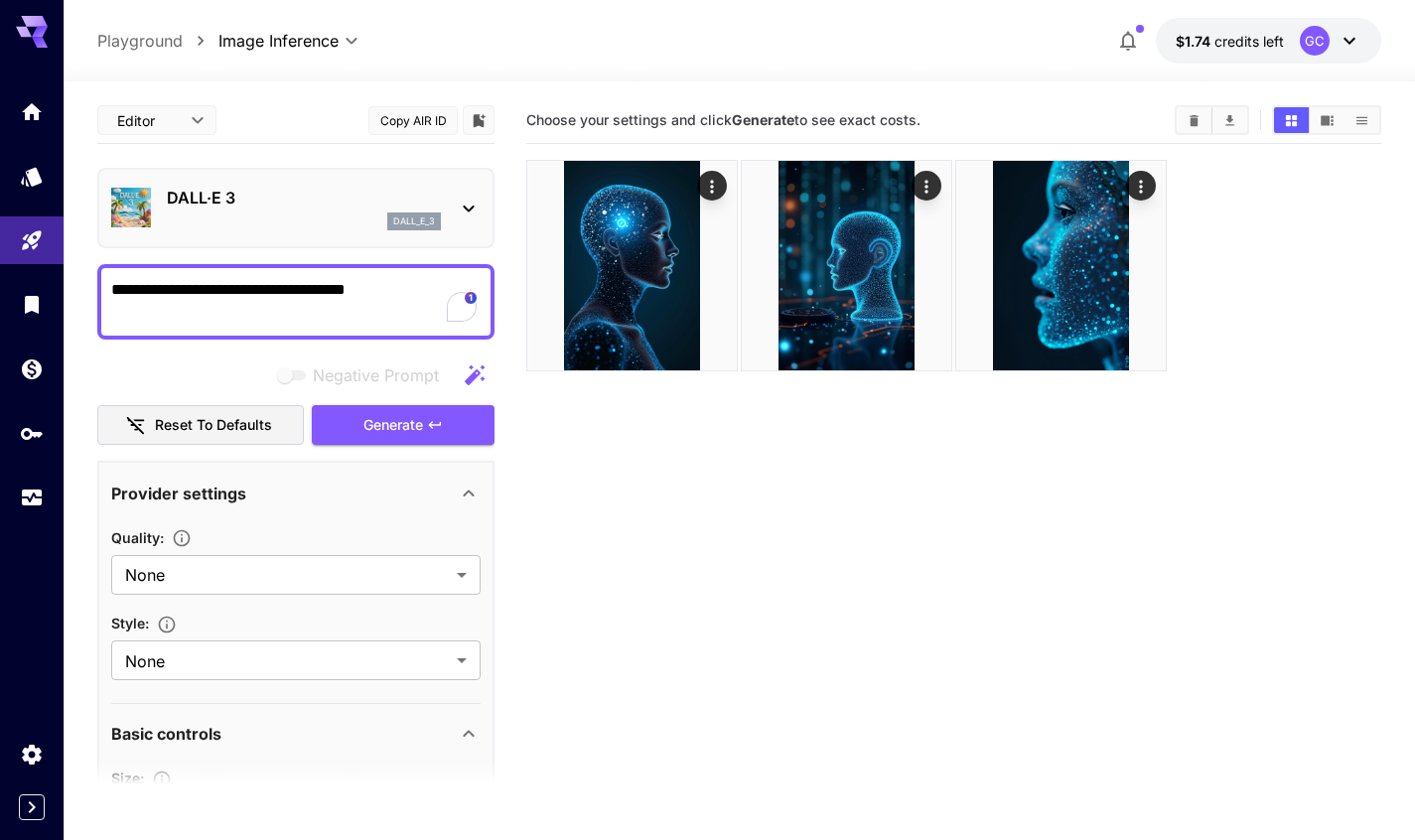 click on "**********" at bounding box center (707, 498) 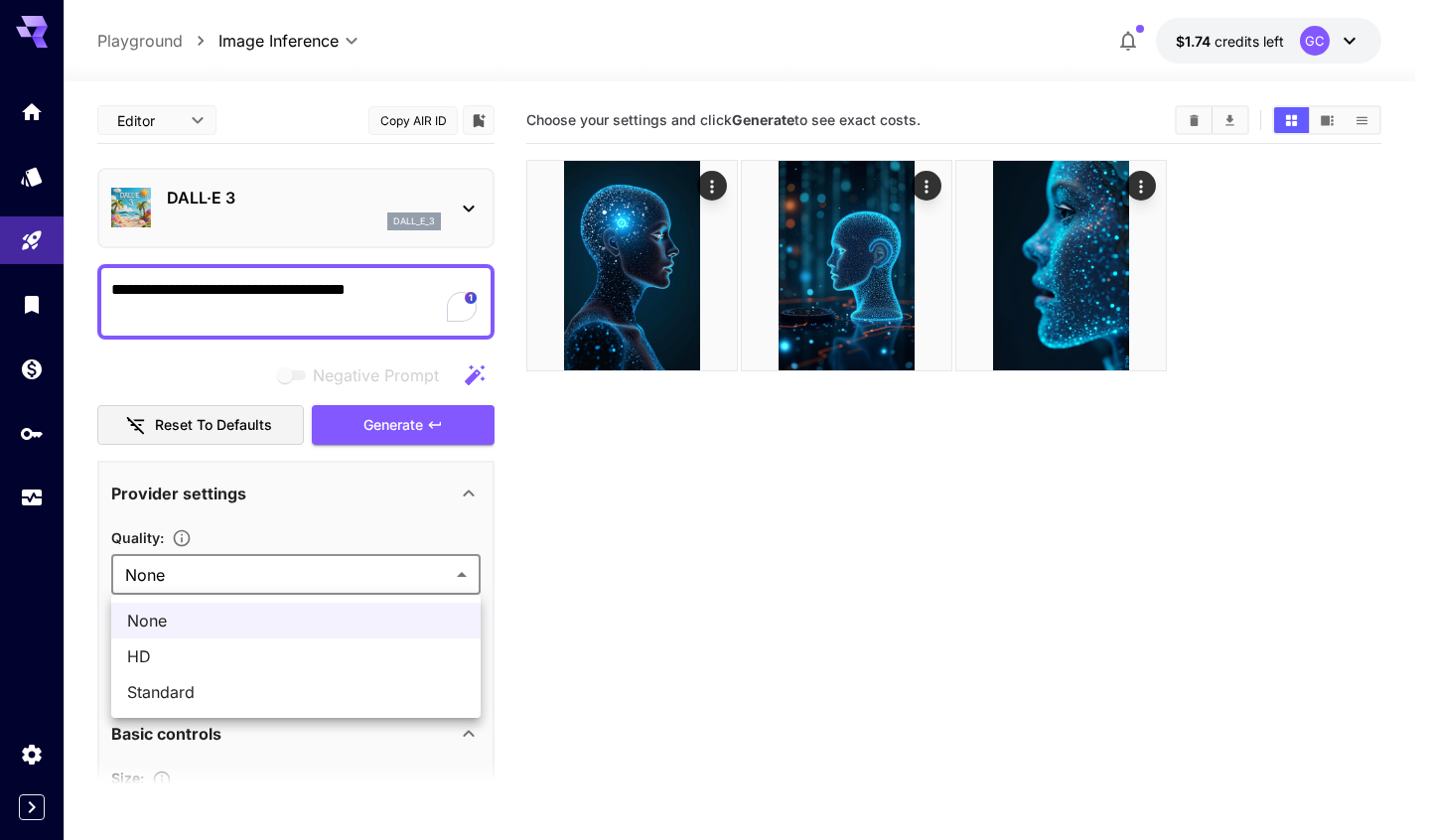 click on "Standard" at bounding box center (296, 692) 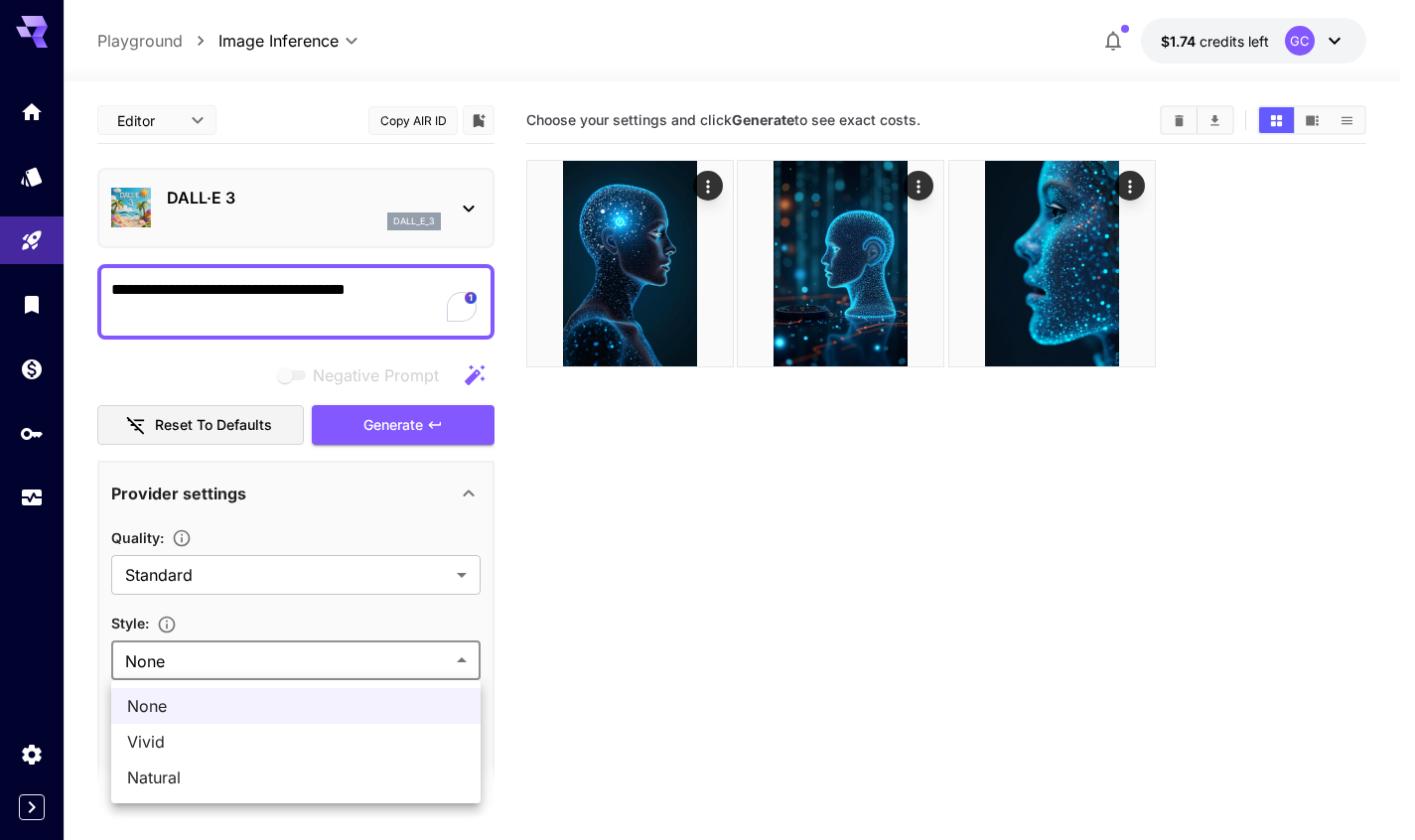 click on "**********" at bounding box center [707, 498] 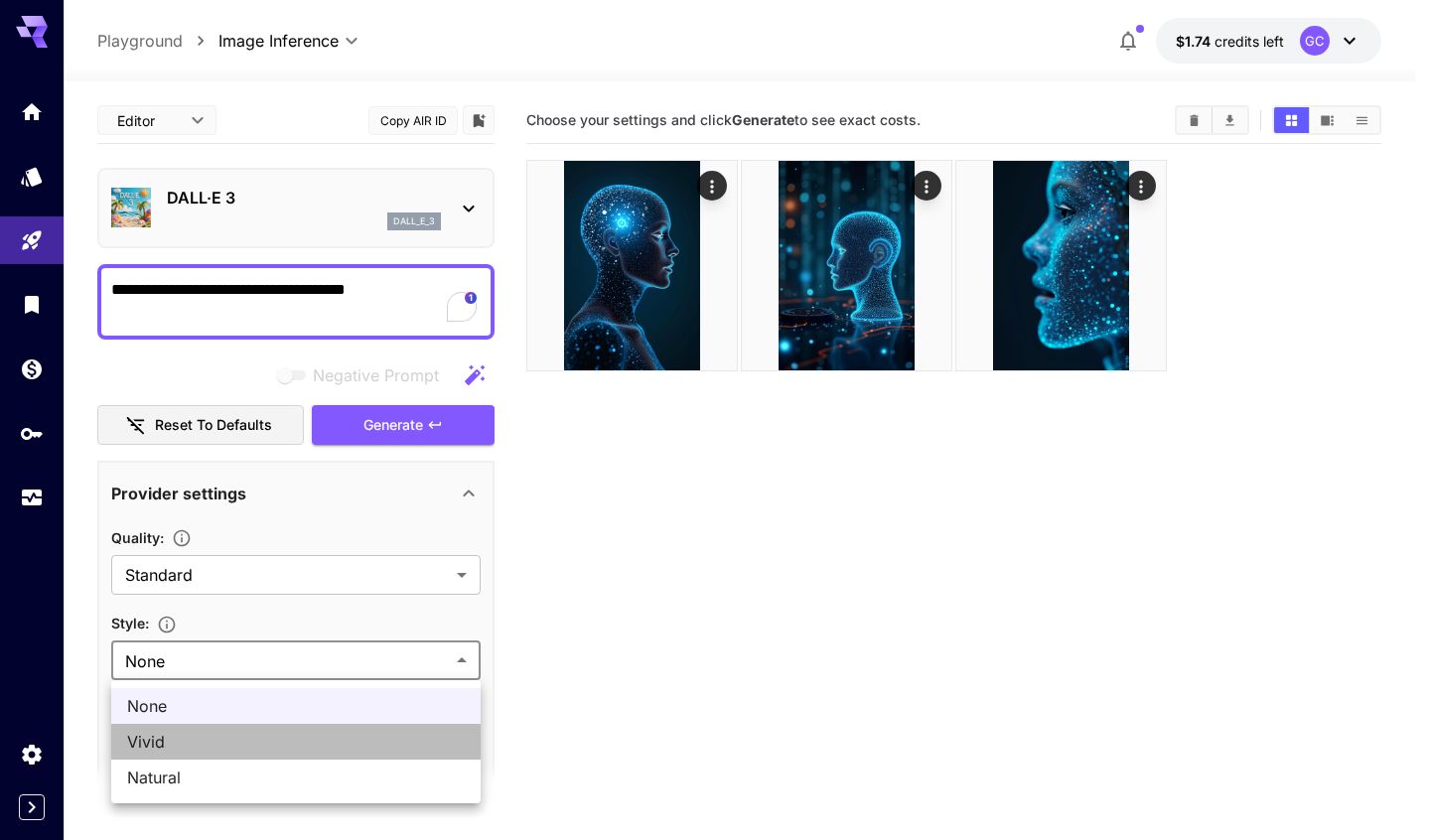 click on "Vivid" at bounding box center [296, 742] 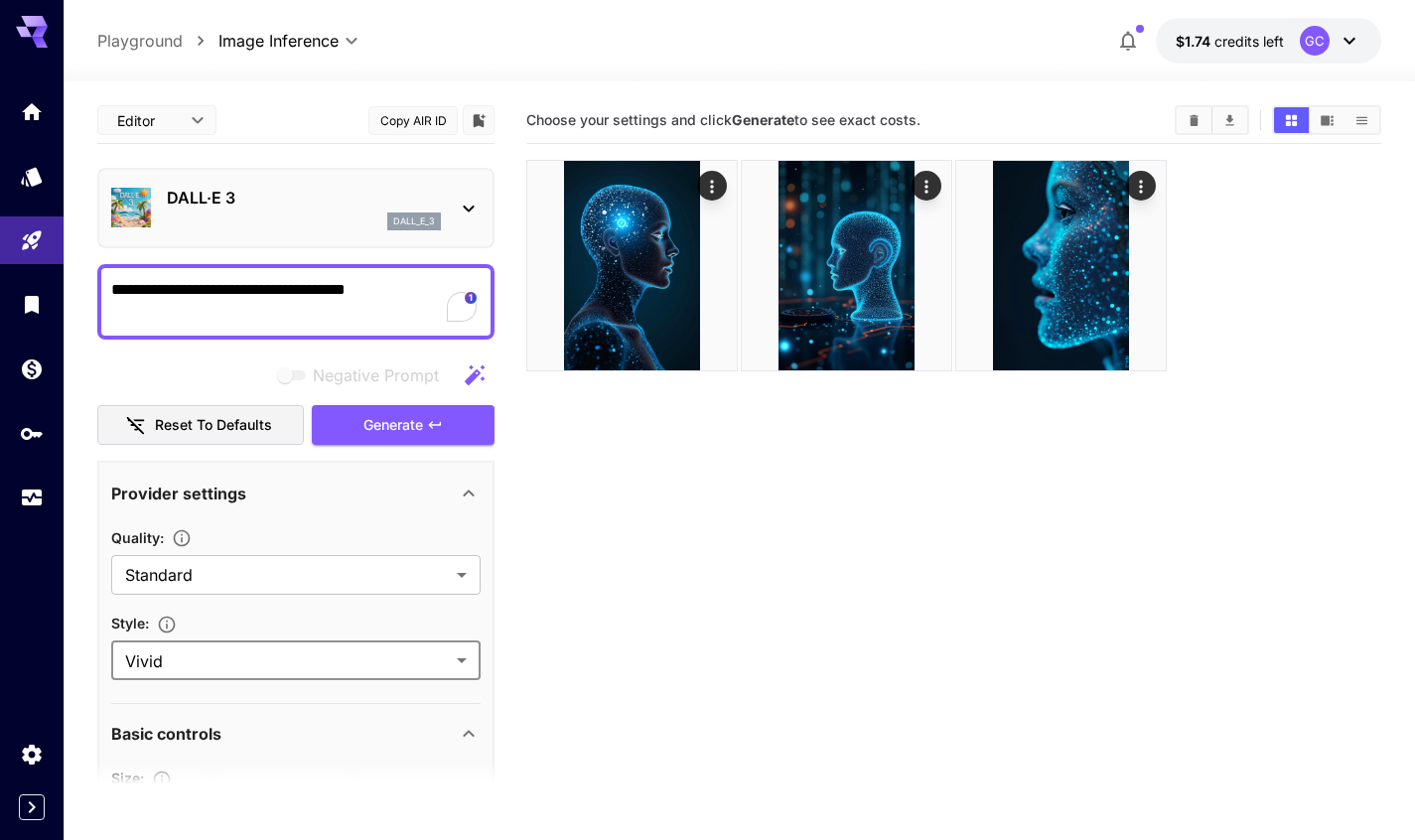 scroll, scrollTop: 199, scrollLeft: 0, axis: vertical 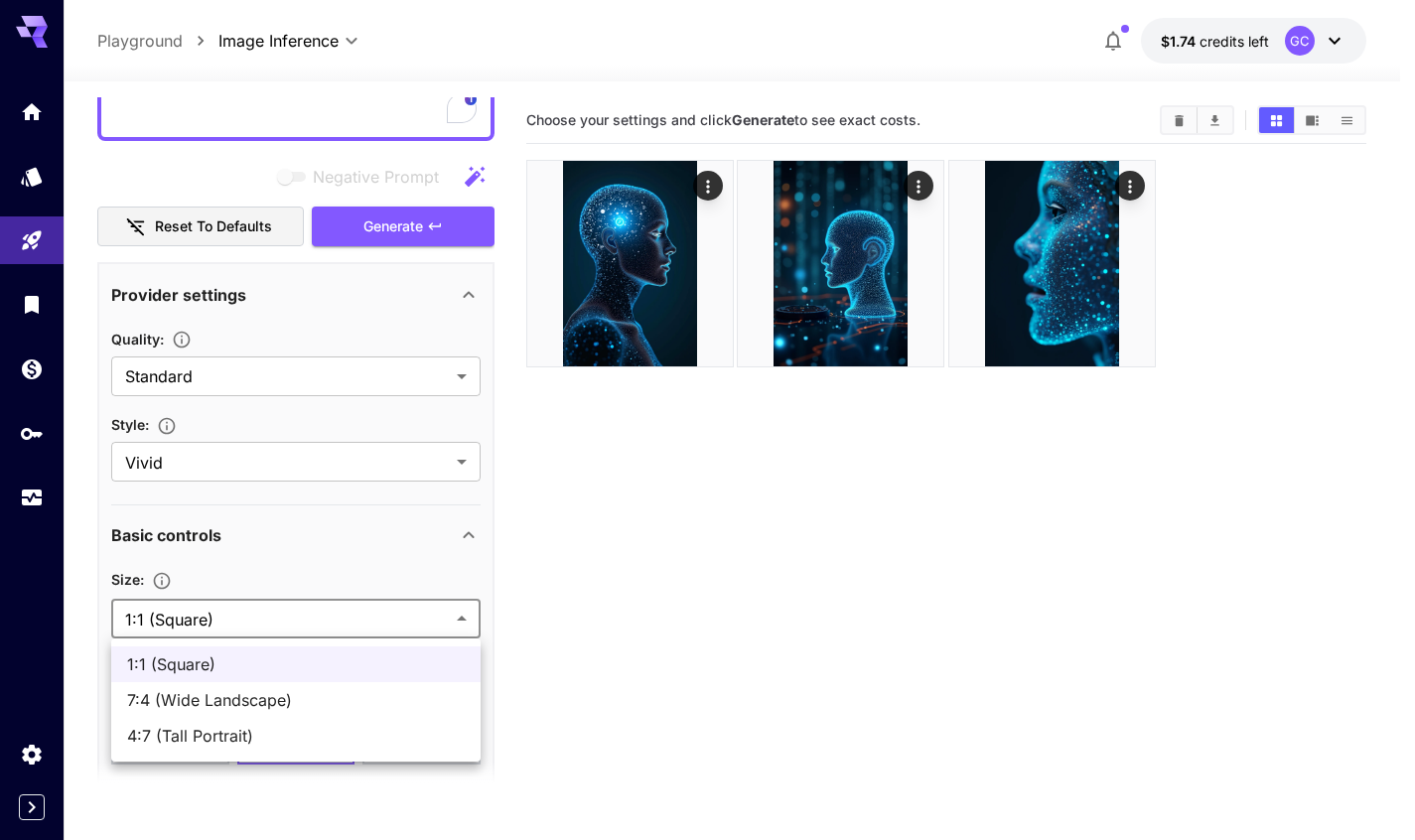 click on "**********" at bounding box center [707, 498] 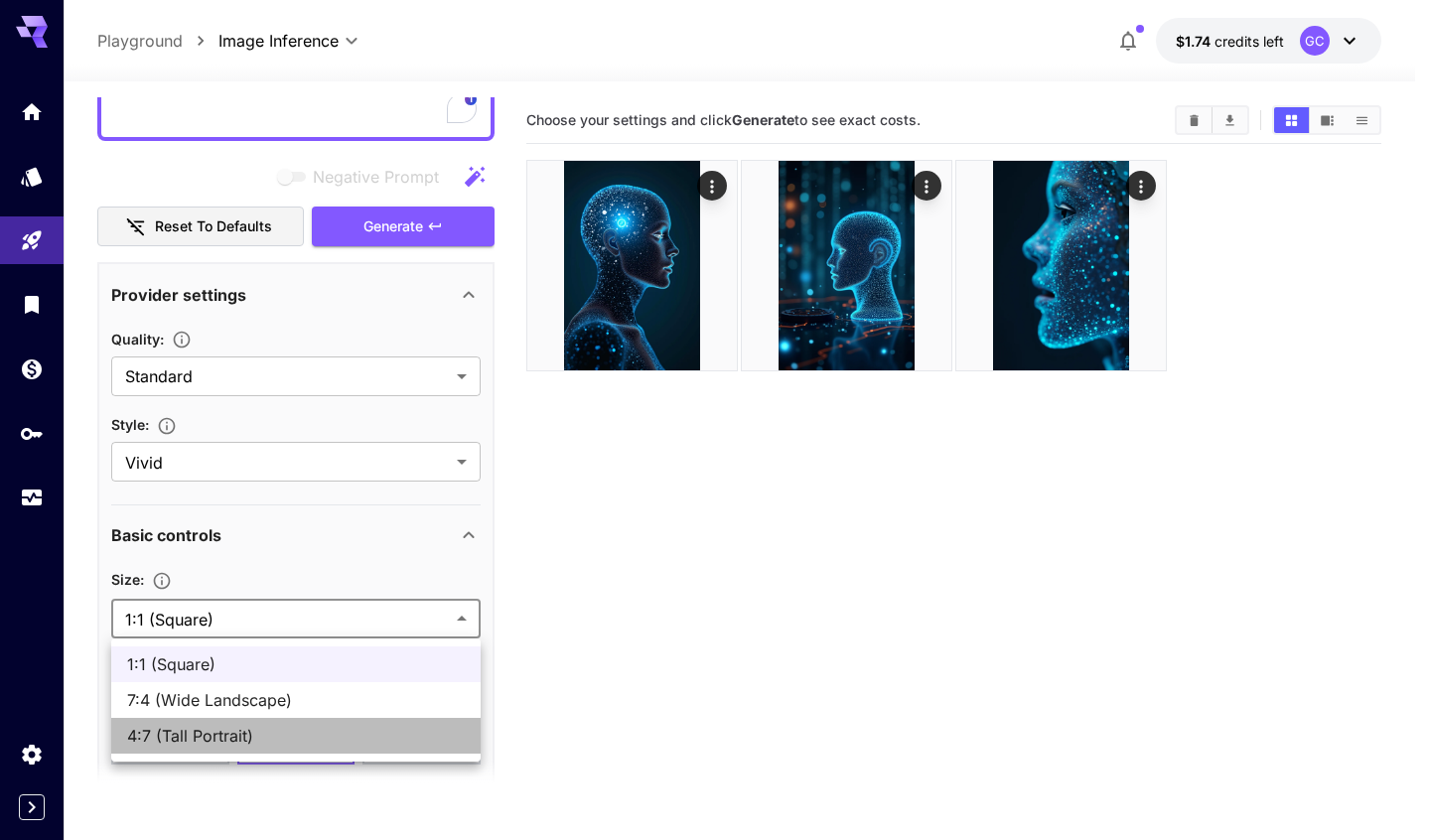 click on "4:7 (Tall Portrait)" at bounding box center [296, 736] 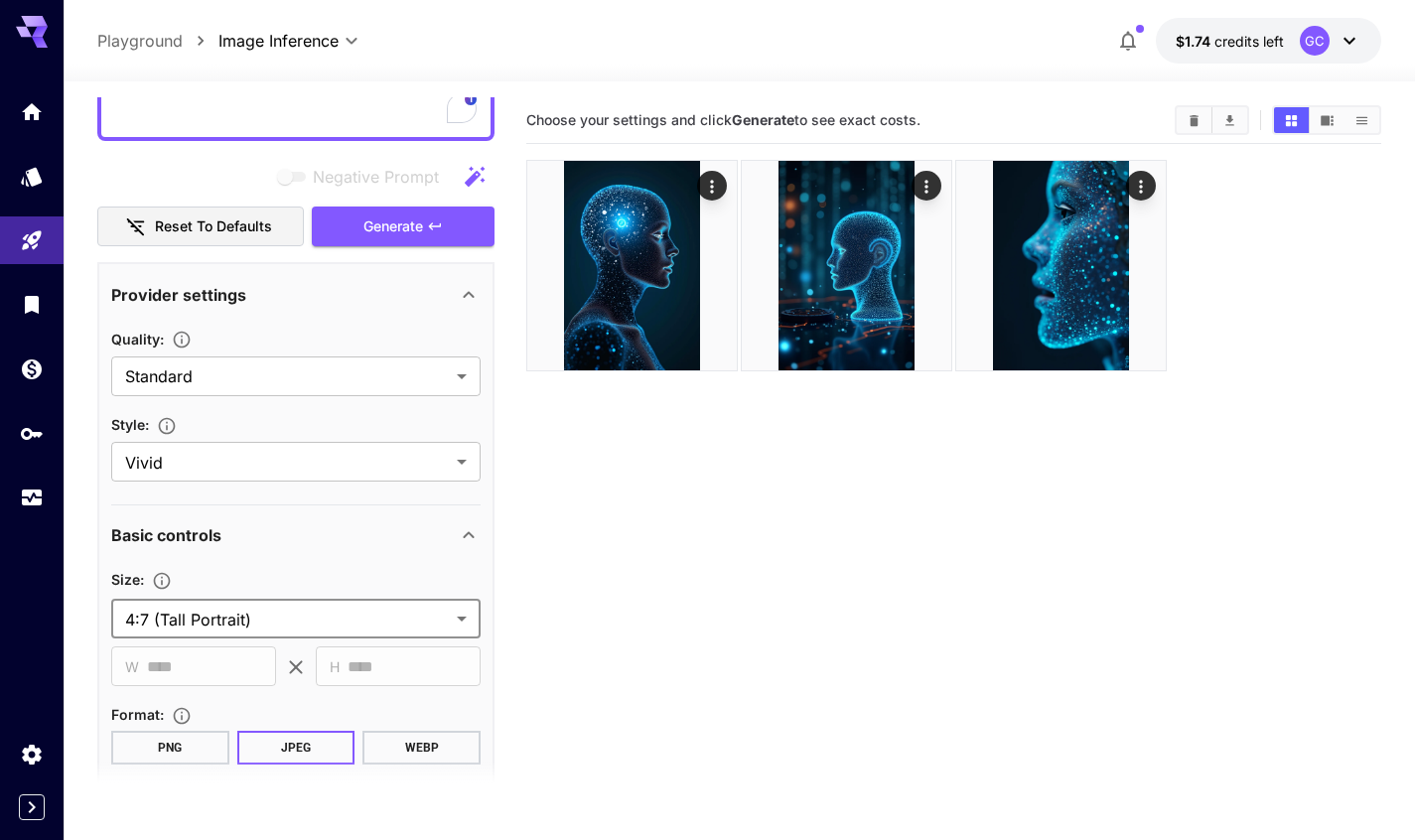 click on "WEBP" at bounding box center (421, 748) 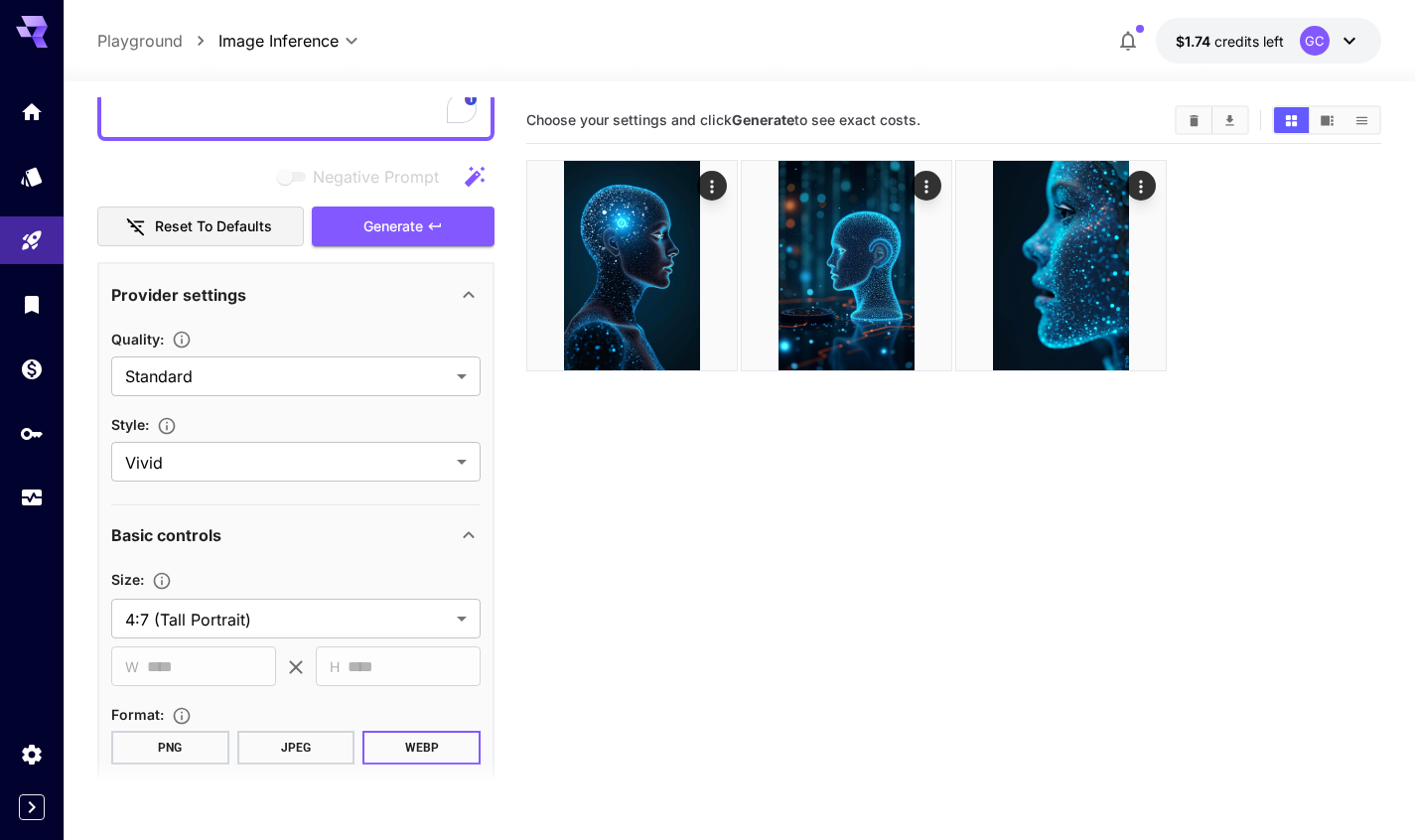 scroll, scrollTop: 379, scrollLeft: 0, axis: vertical 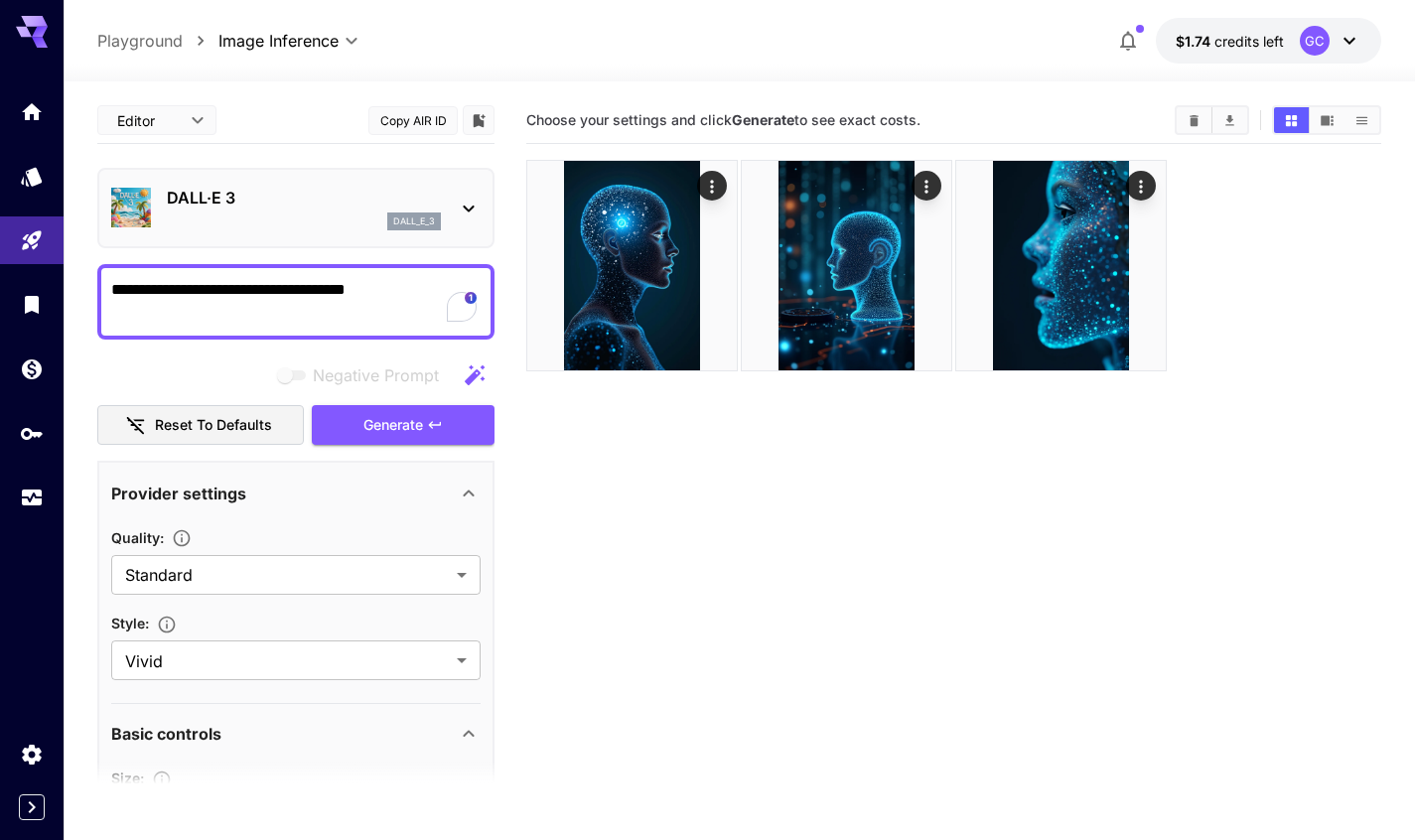 click on "Generate" at bounding box center (393, 425) 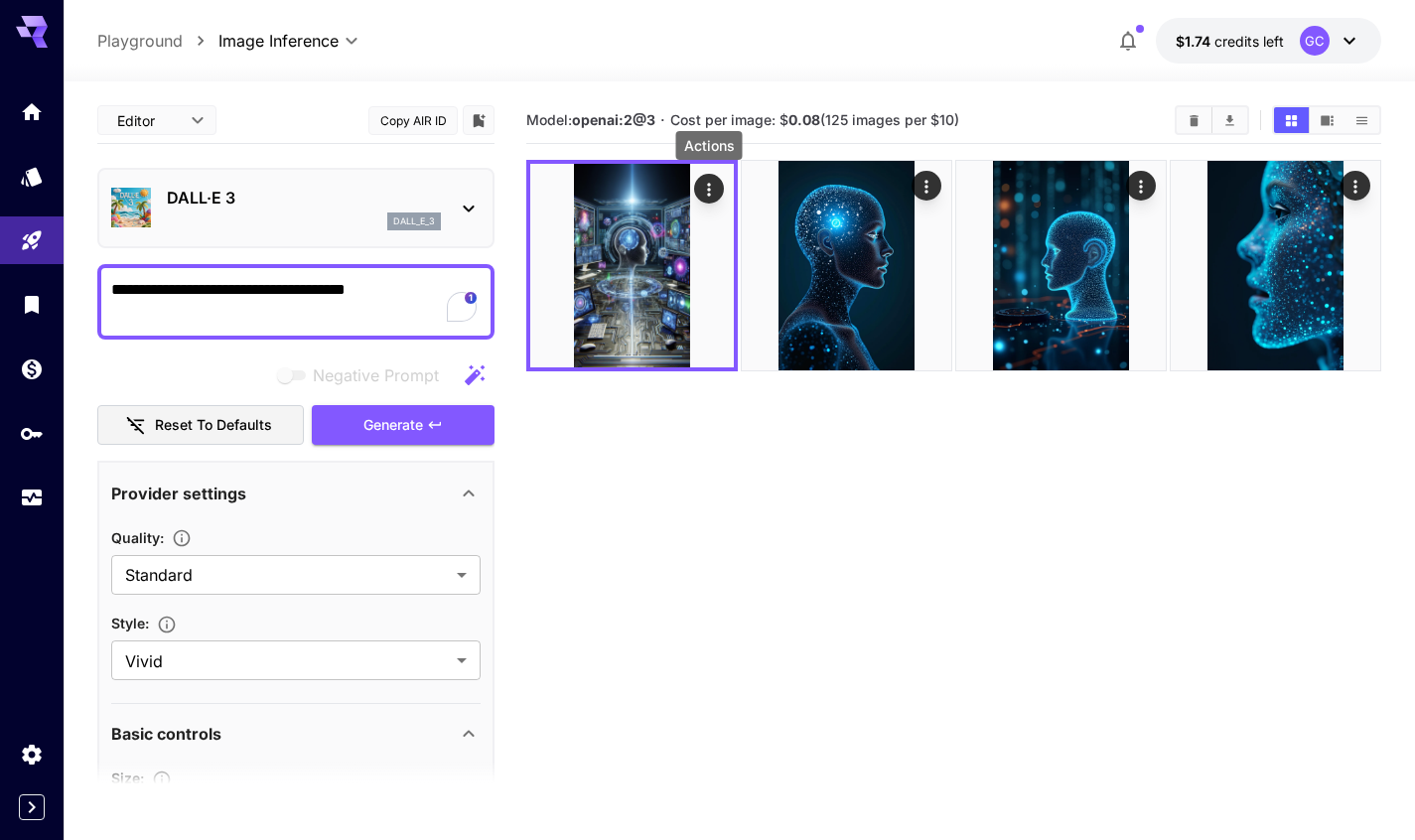 click 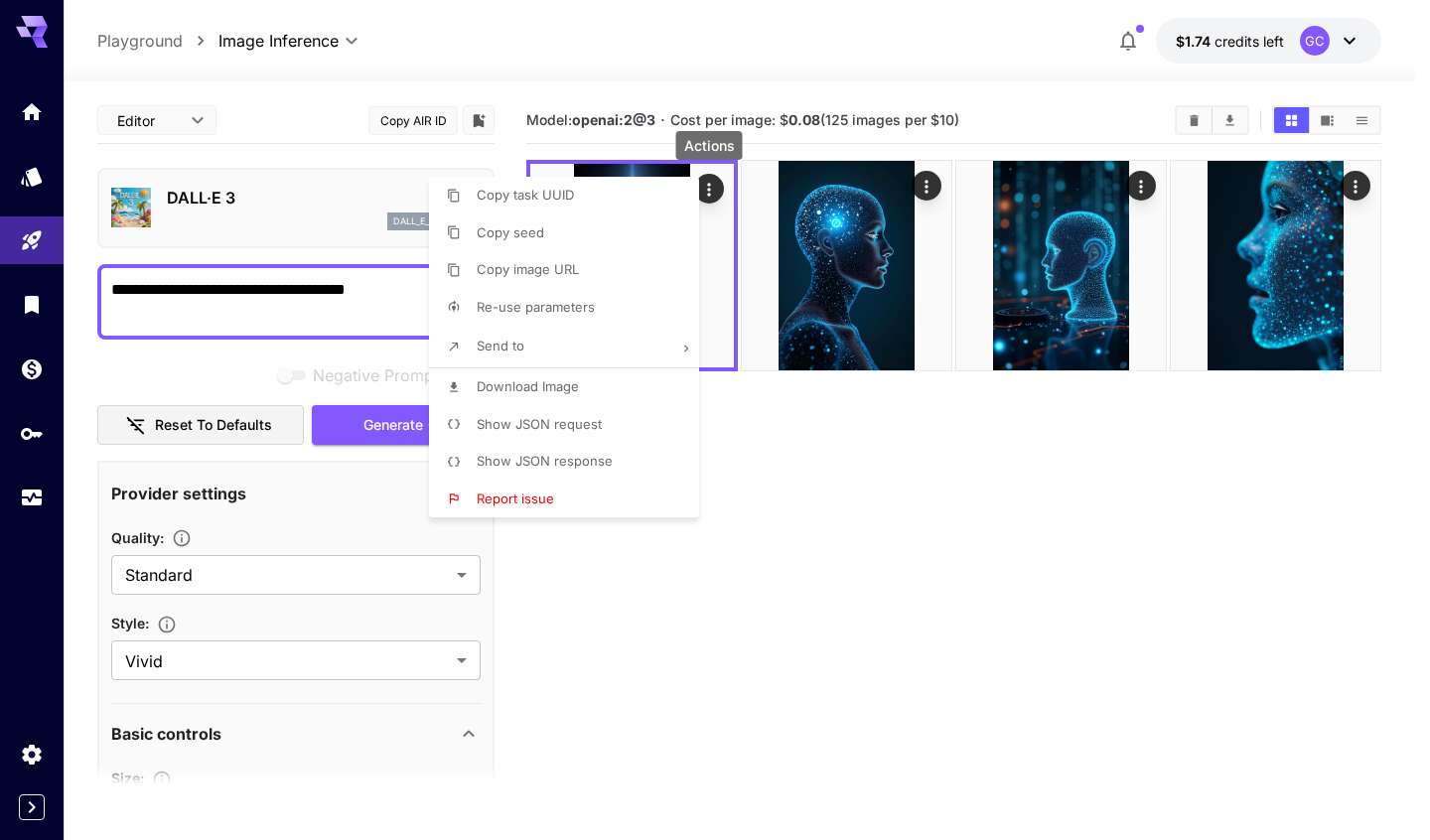 click on "Download Image" at bounding box center [527, 386] 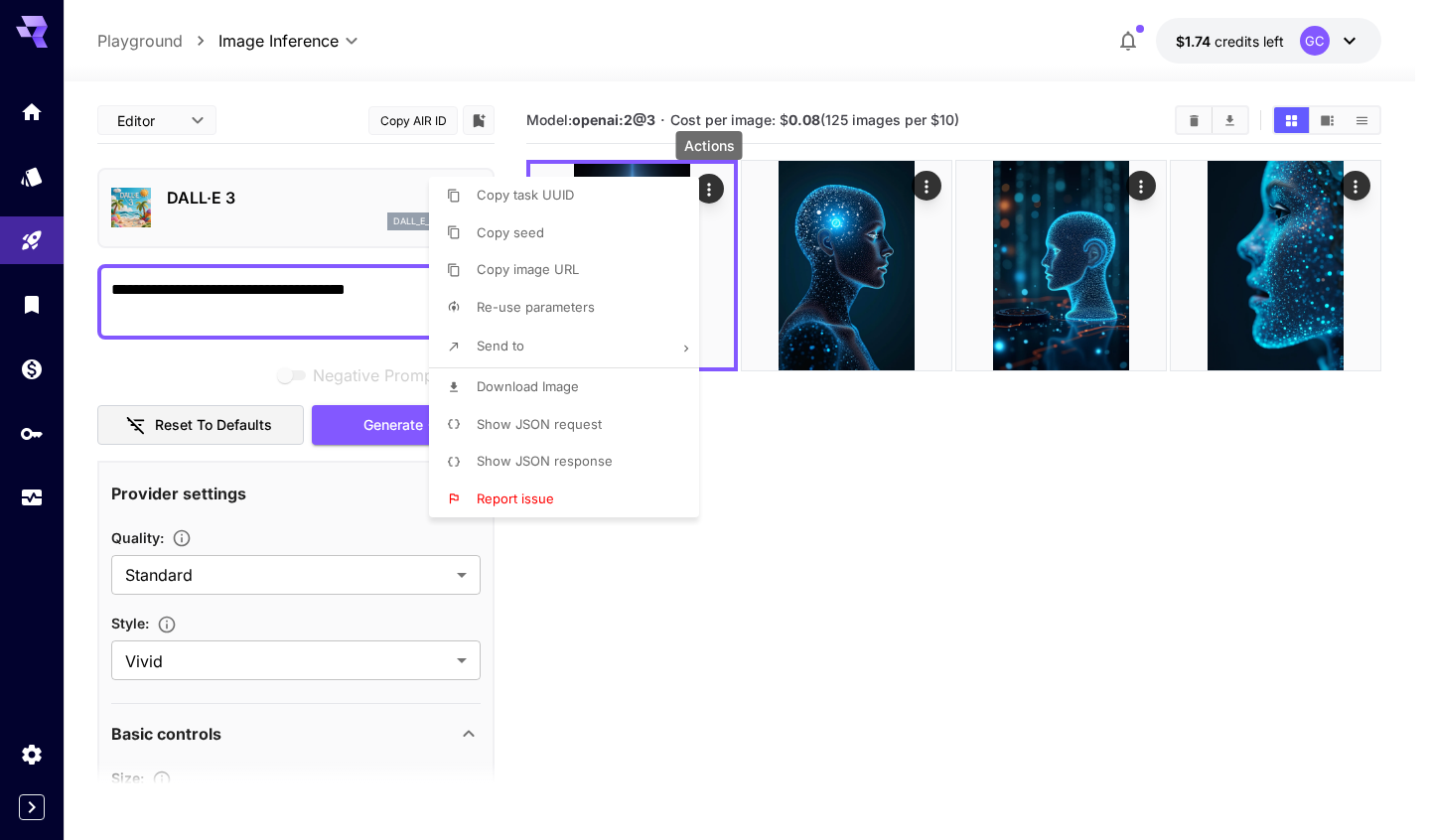 click at bounding box center [715, 420] 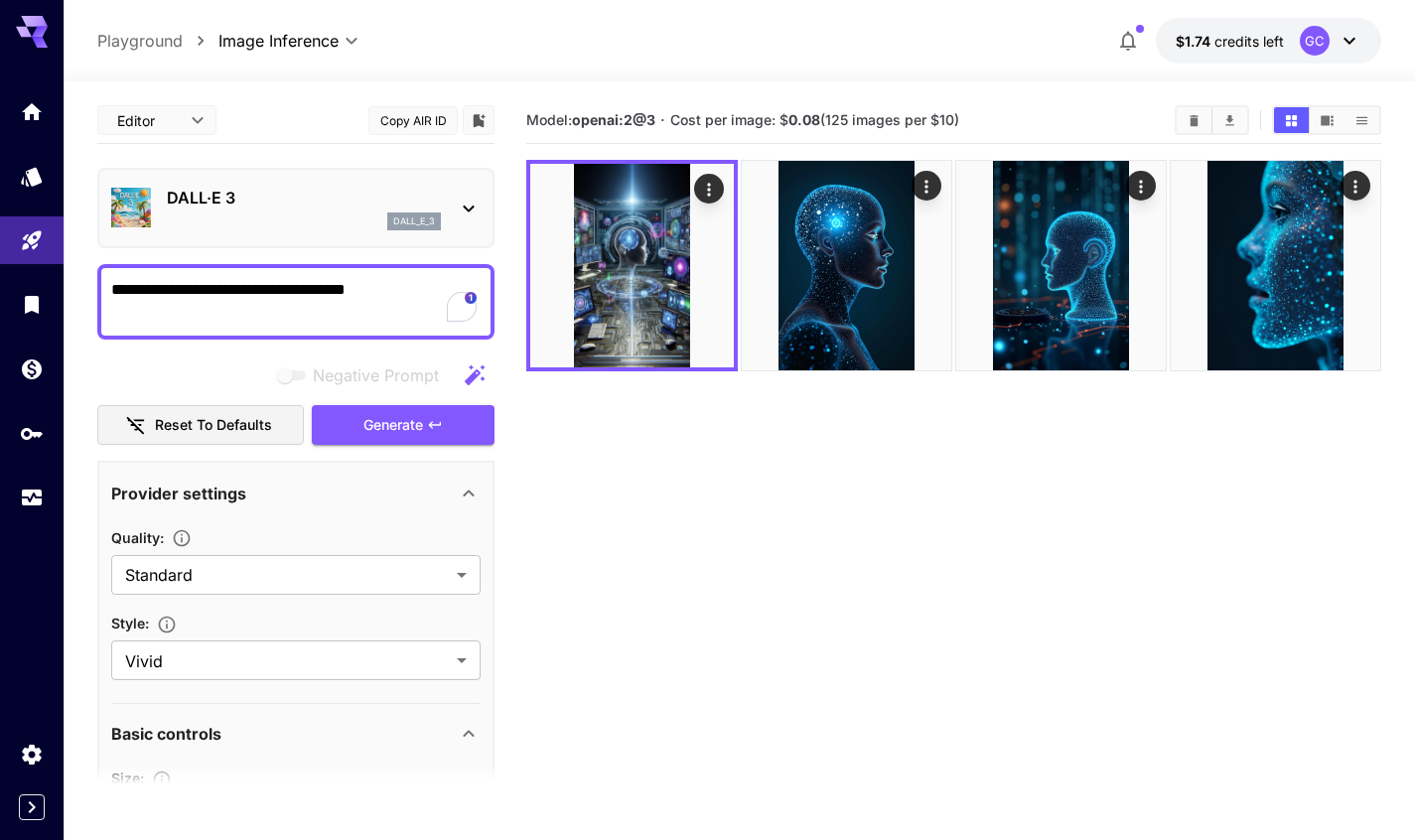 click at bounding box center [707, 420] 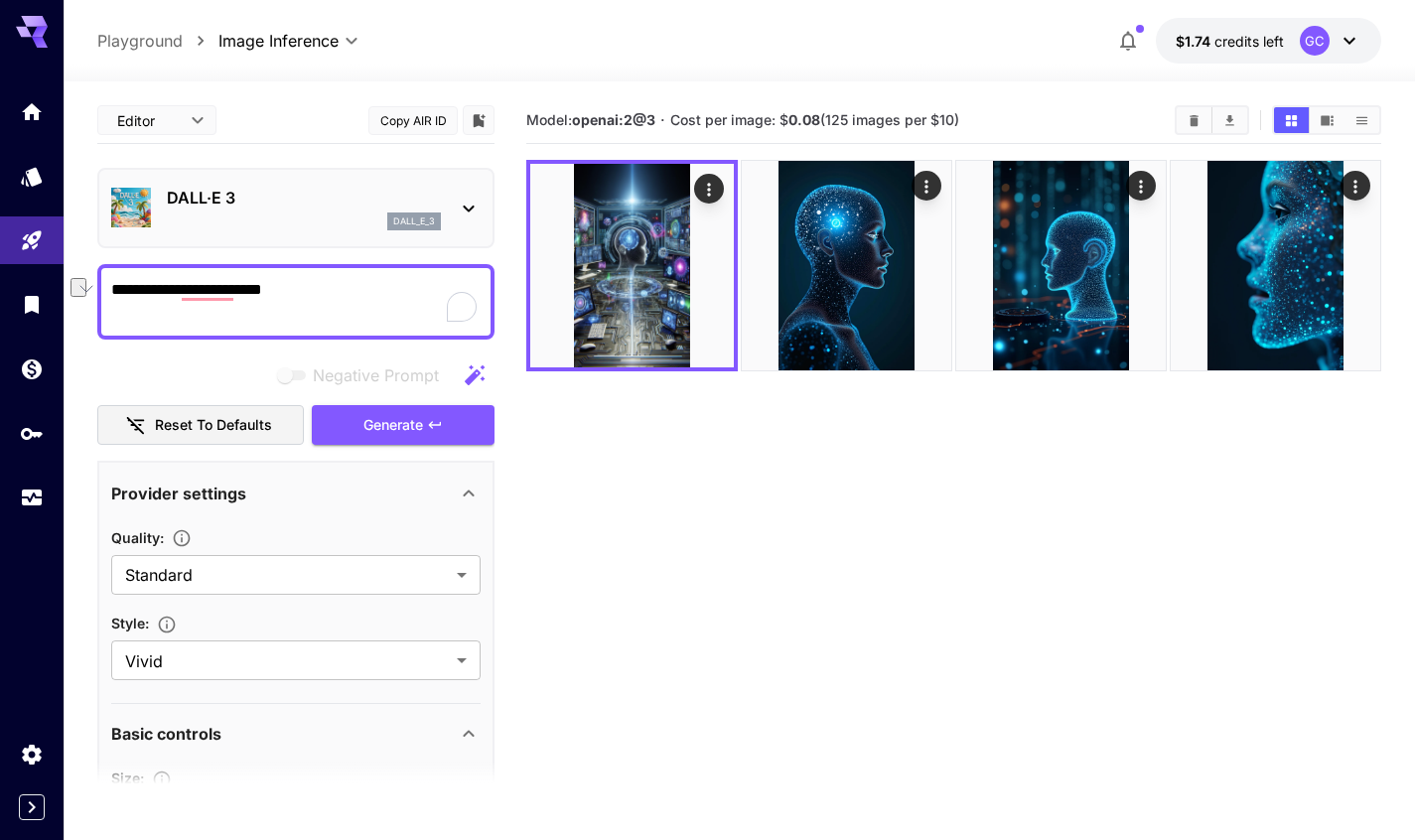 paste 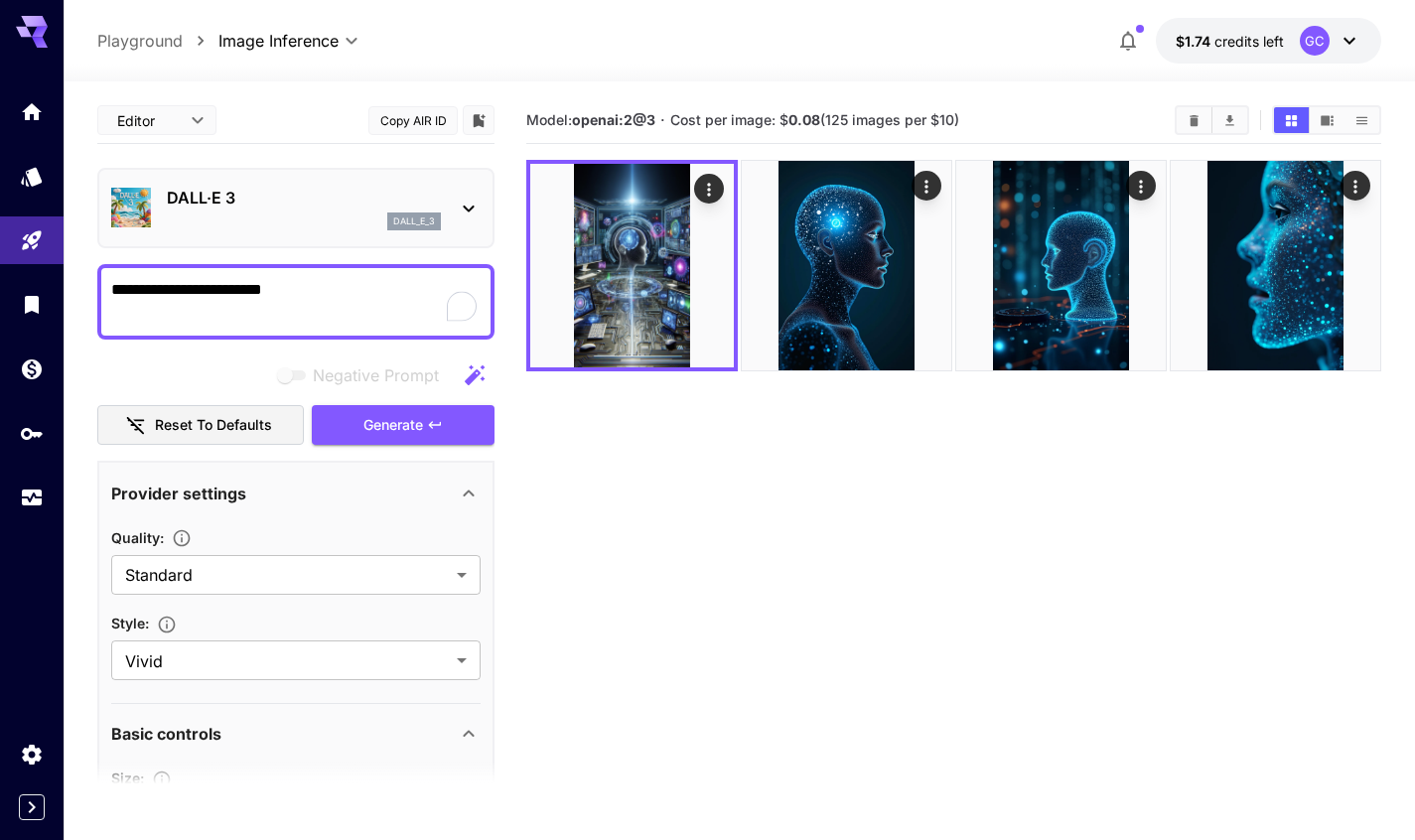scroll, scrollTop: 256, scrollLeft: 0, axis: vertical 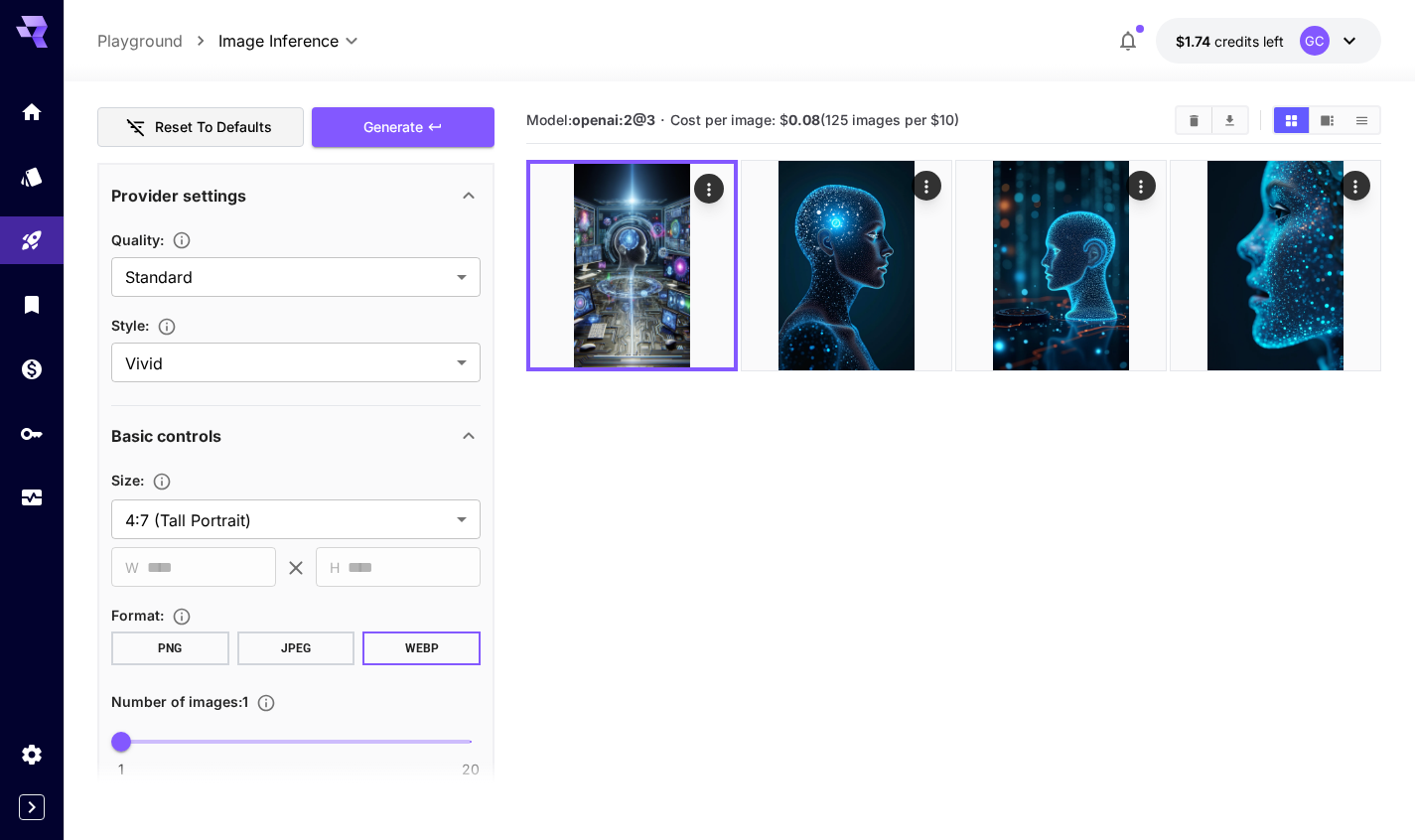 type on "**********" 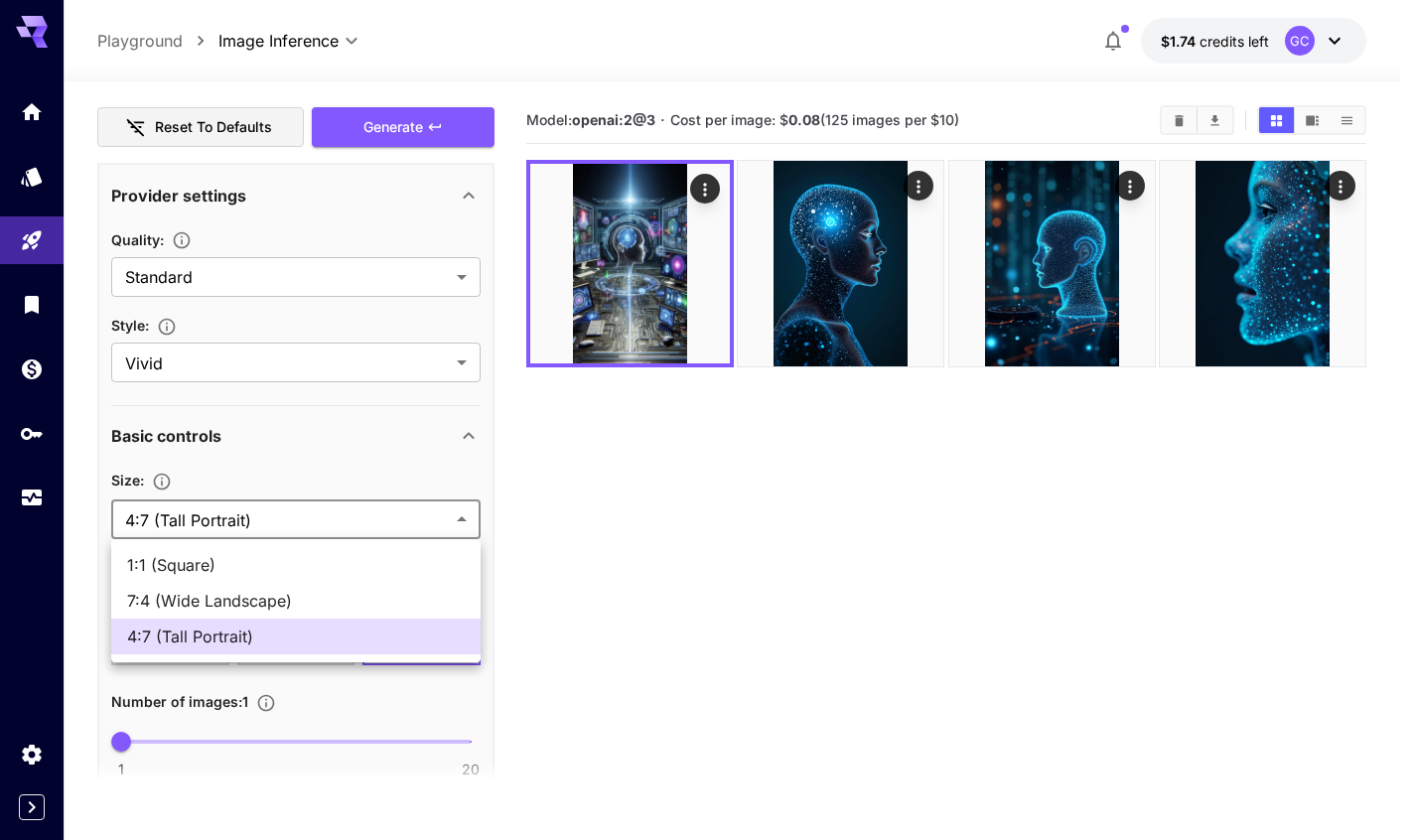 click on "**********" at bounding box center (707, 498) 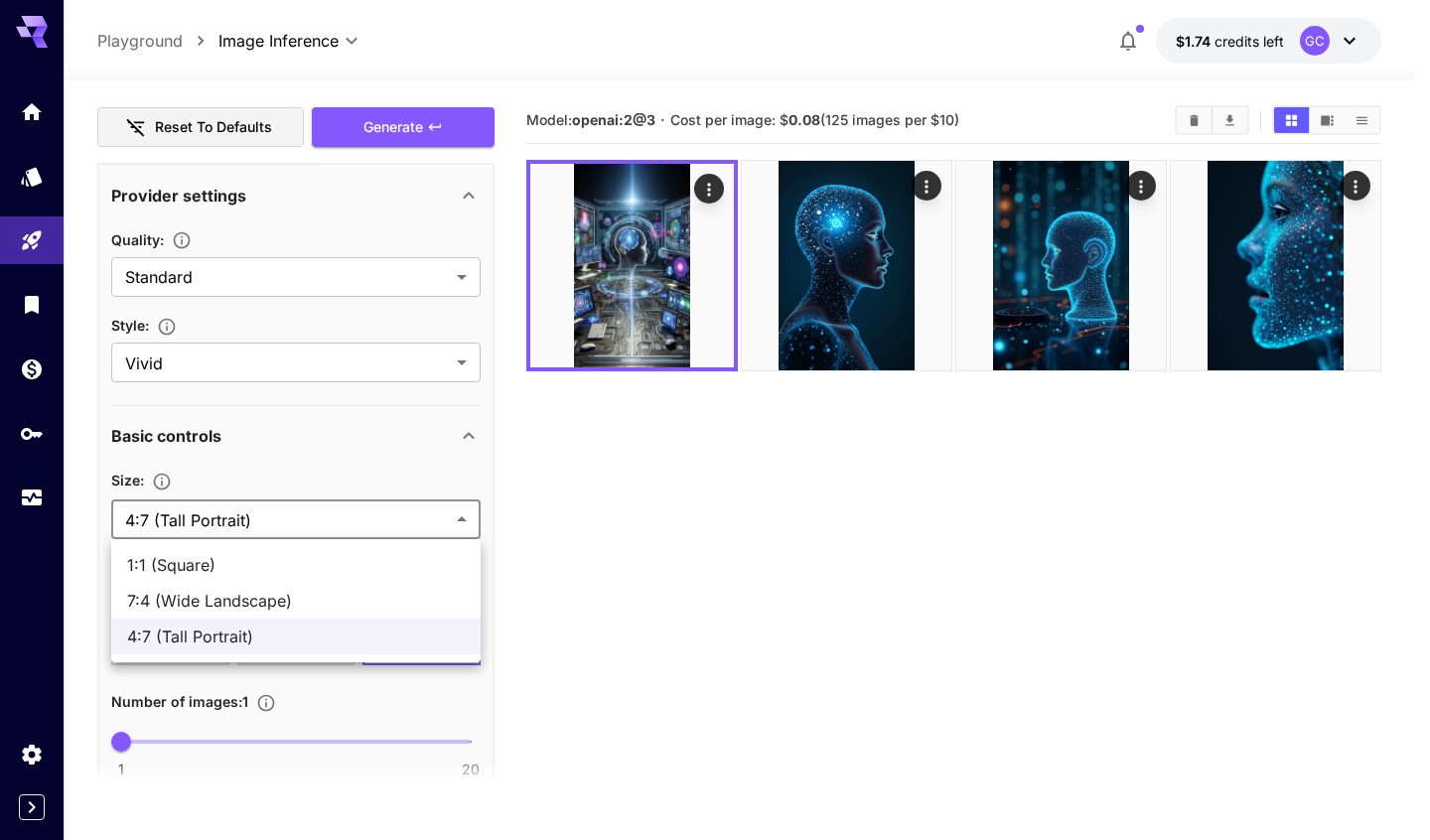 click at bounding box center [715, 420] 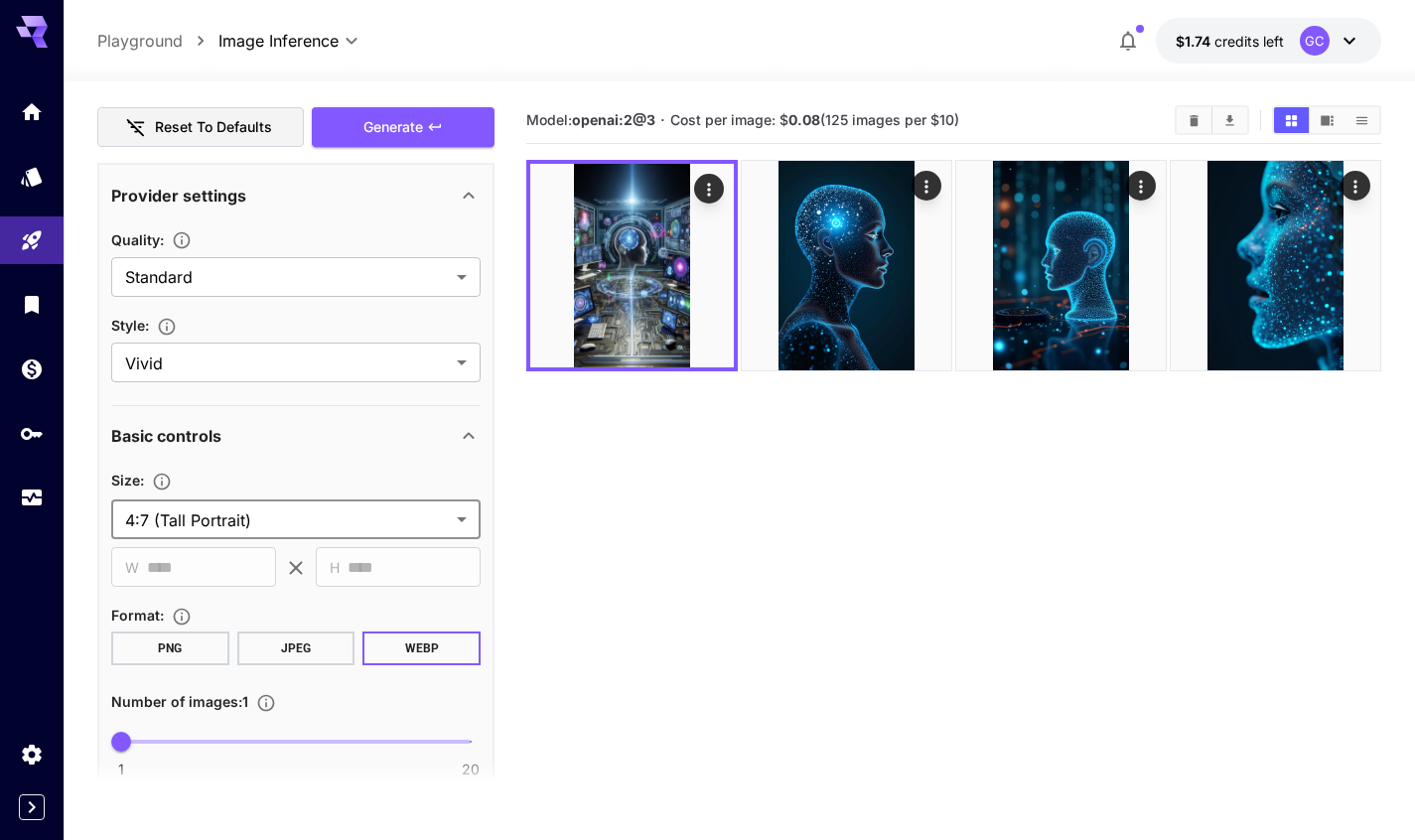 click on "JPEG" at bounding box center (296, 648) 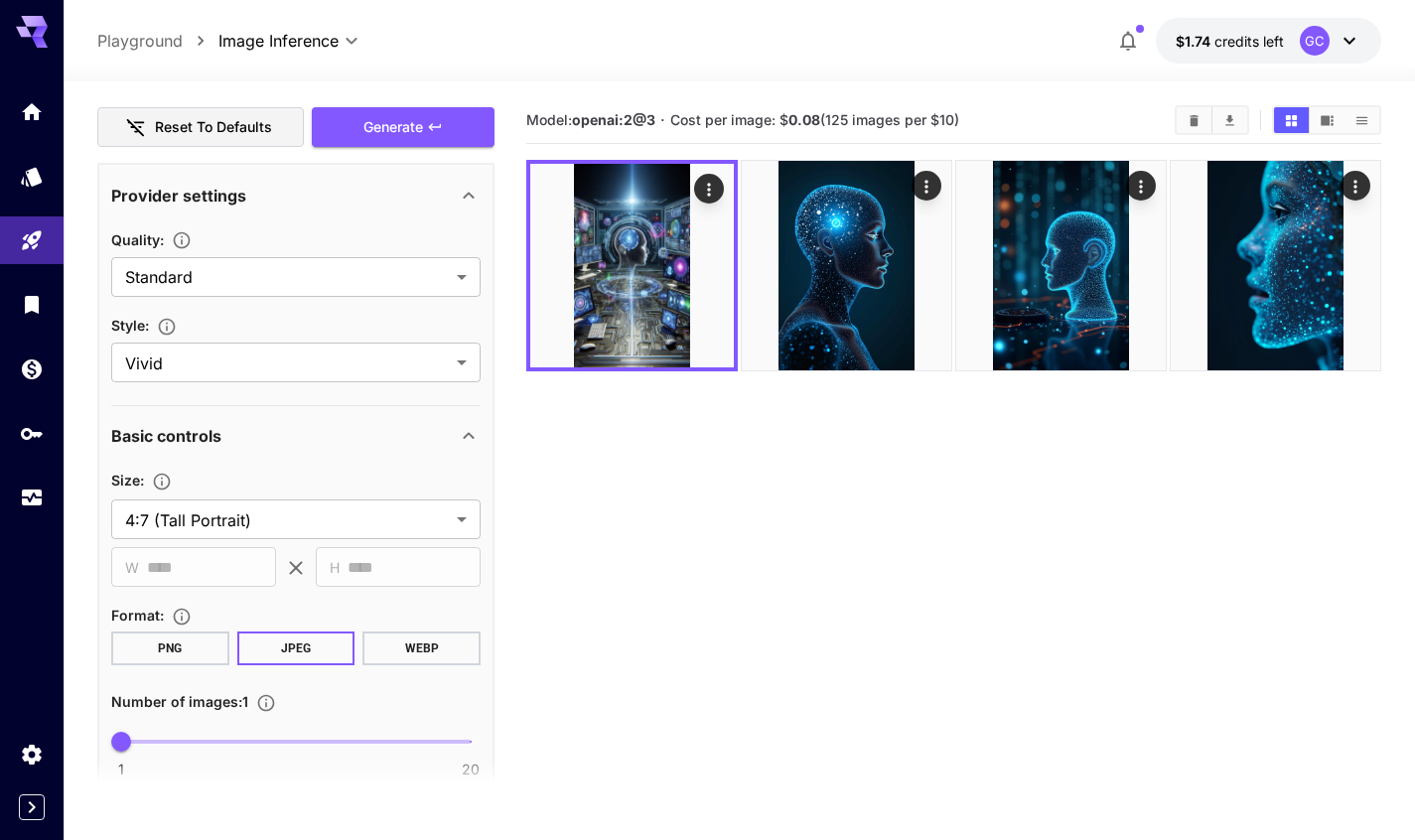 click on "Generate" at bounding box center [393, 127] 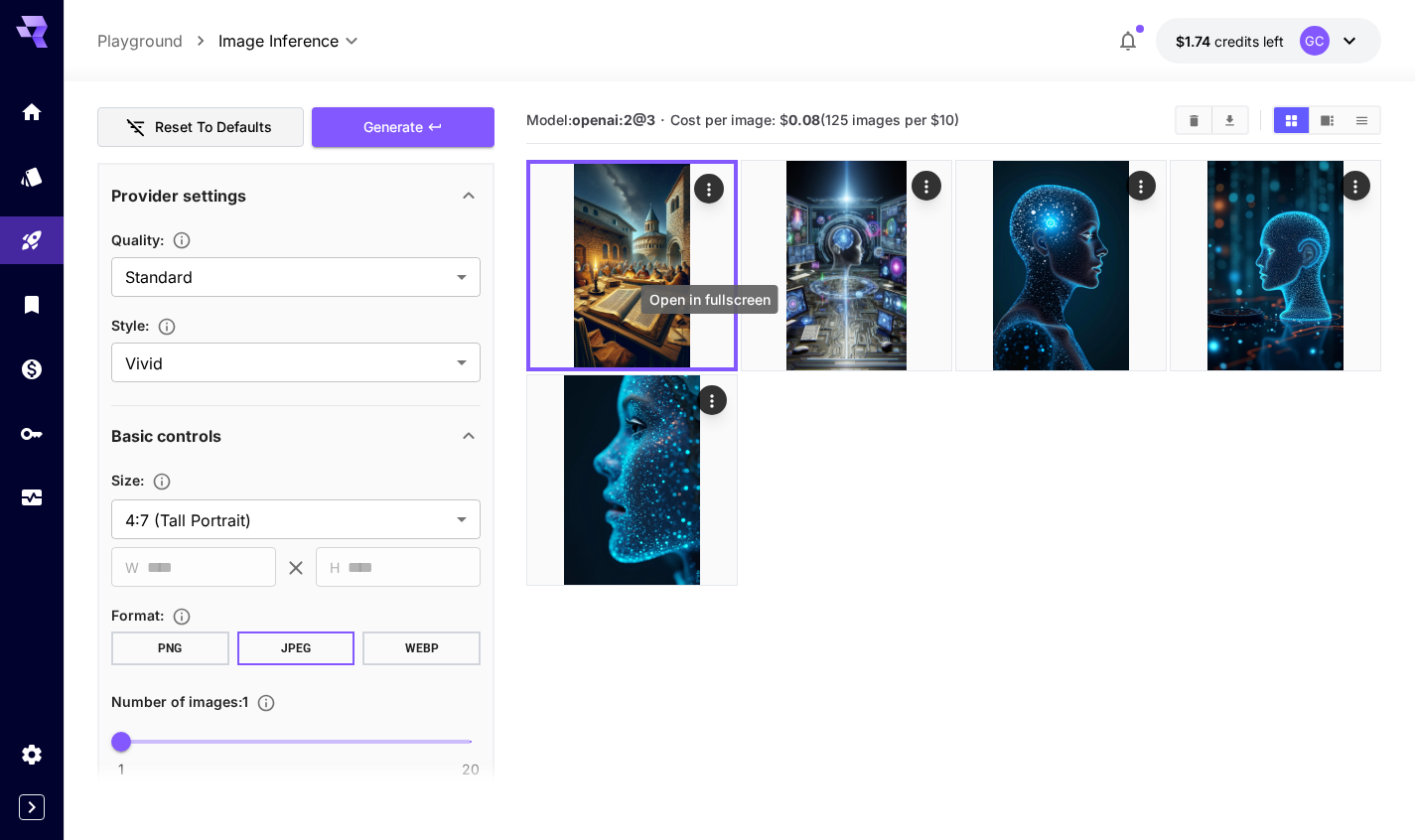 click 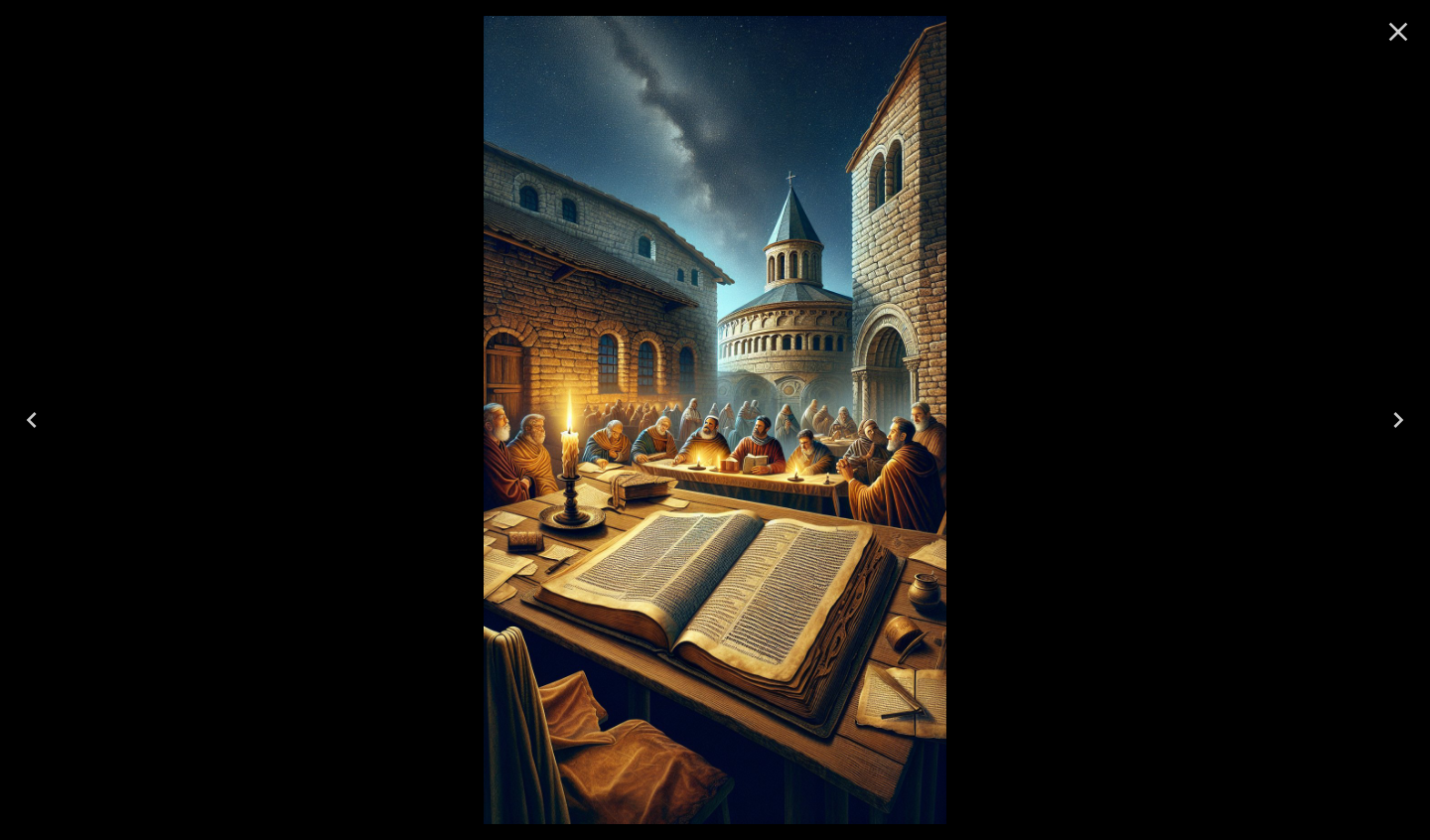 click 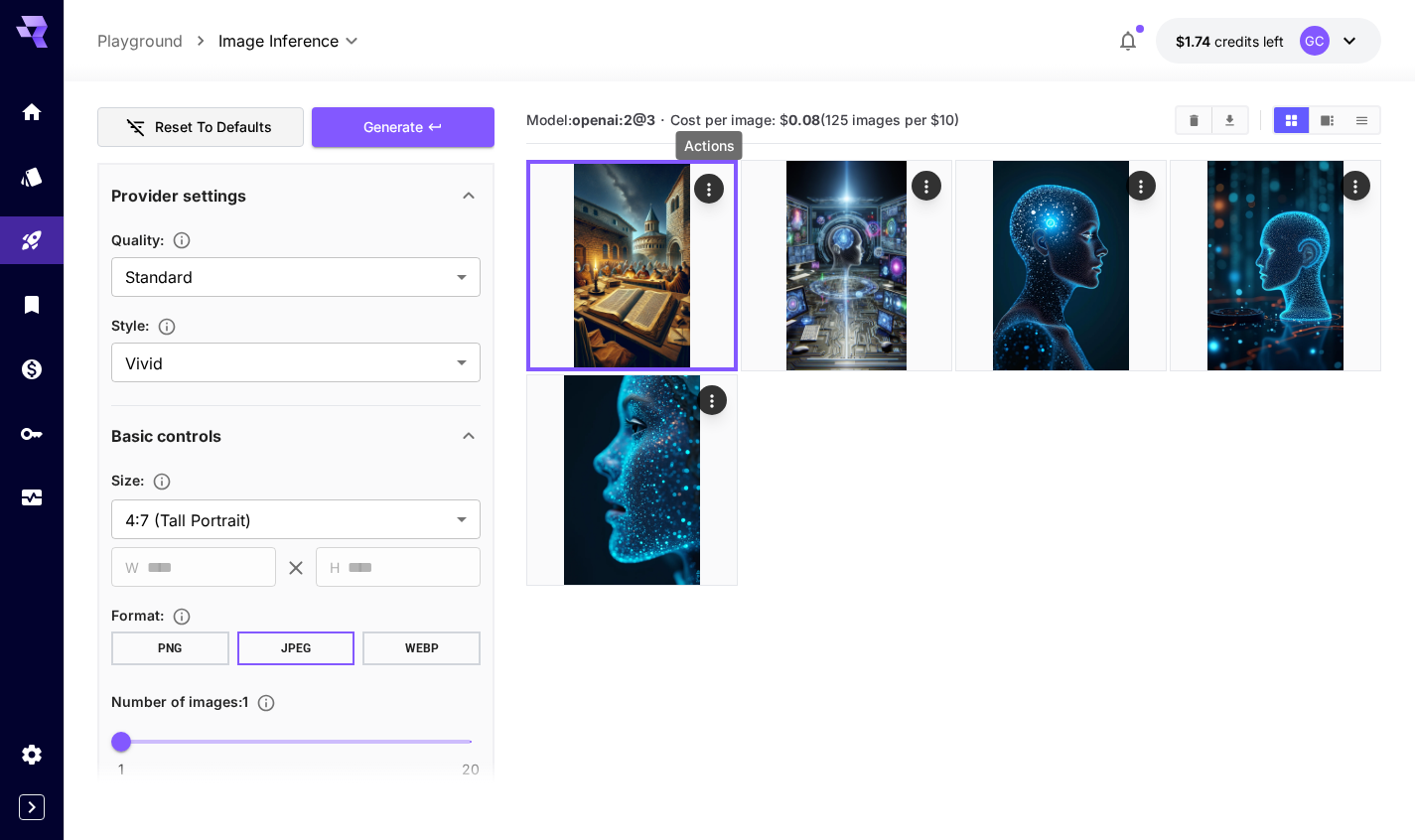 click 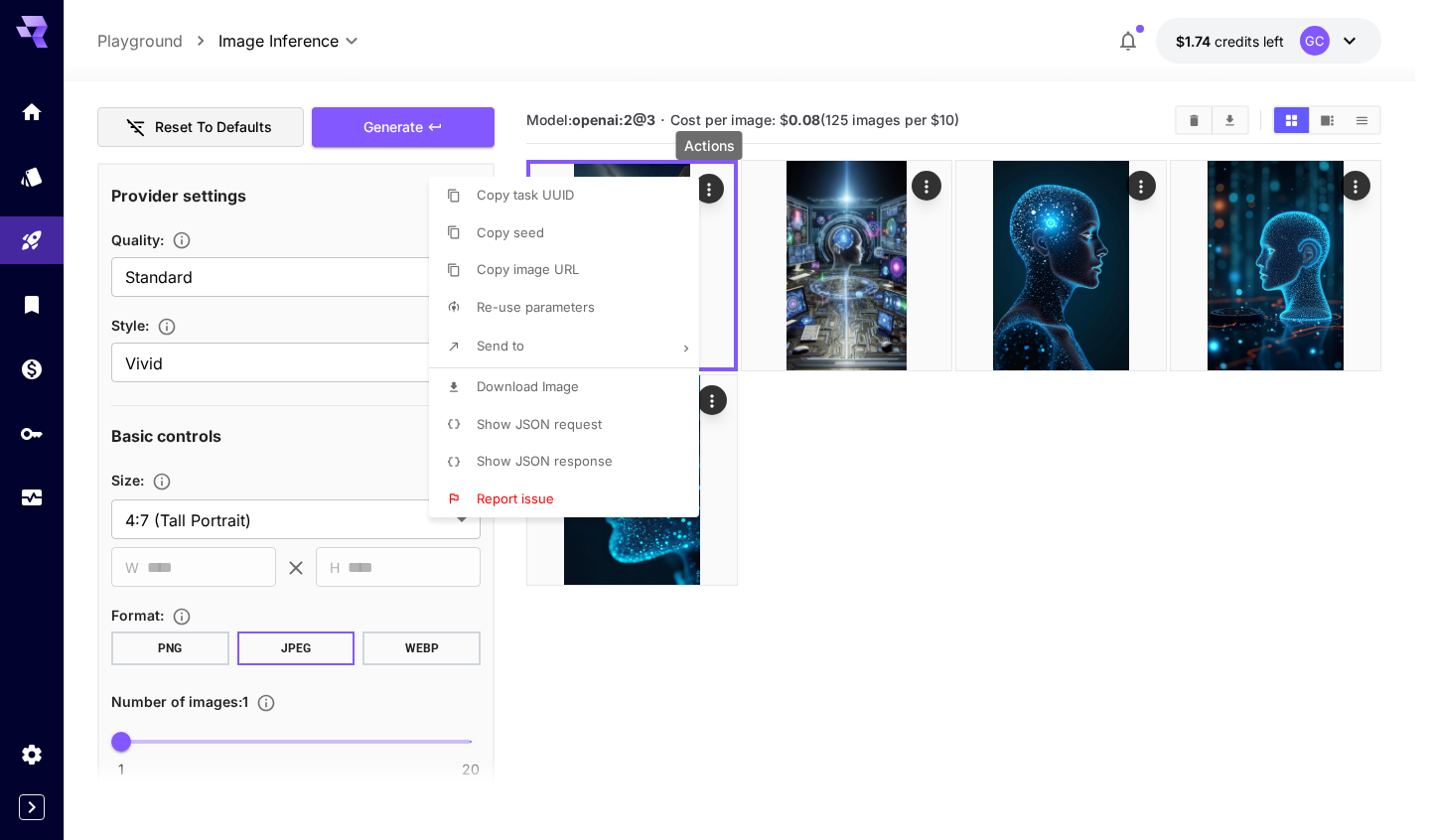 click on "Download Image" at bounding box center [527, 386] 